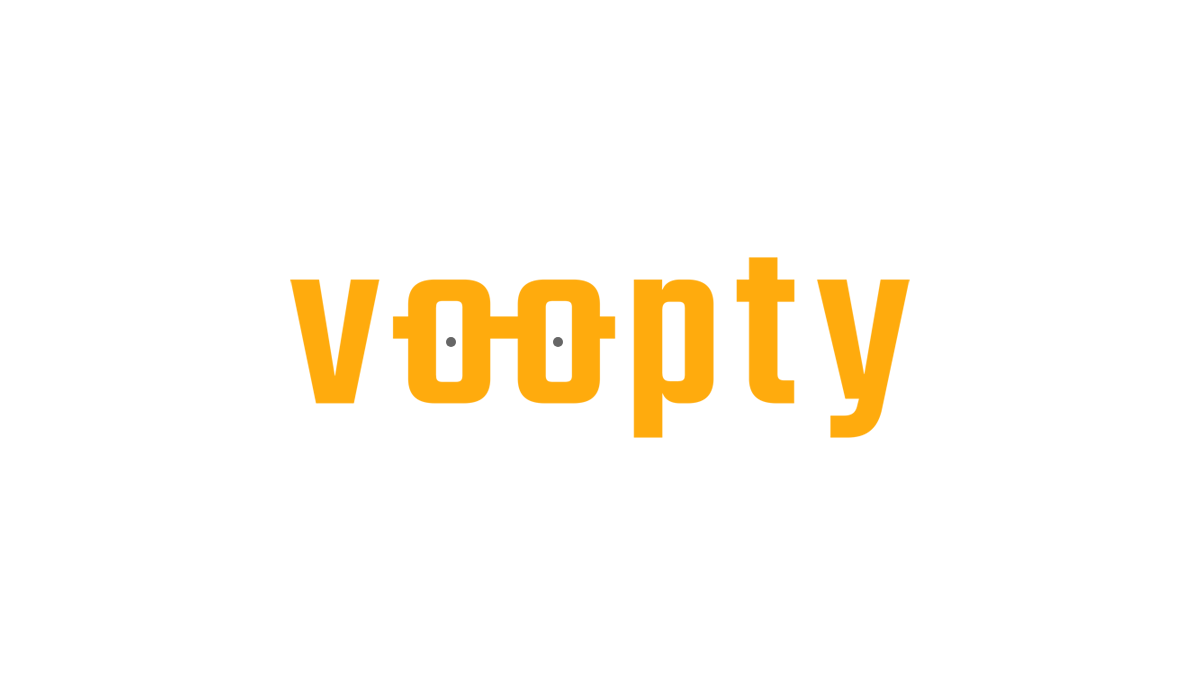 scroll, scrollTop: 0, scrollLeft: 0, axis: both 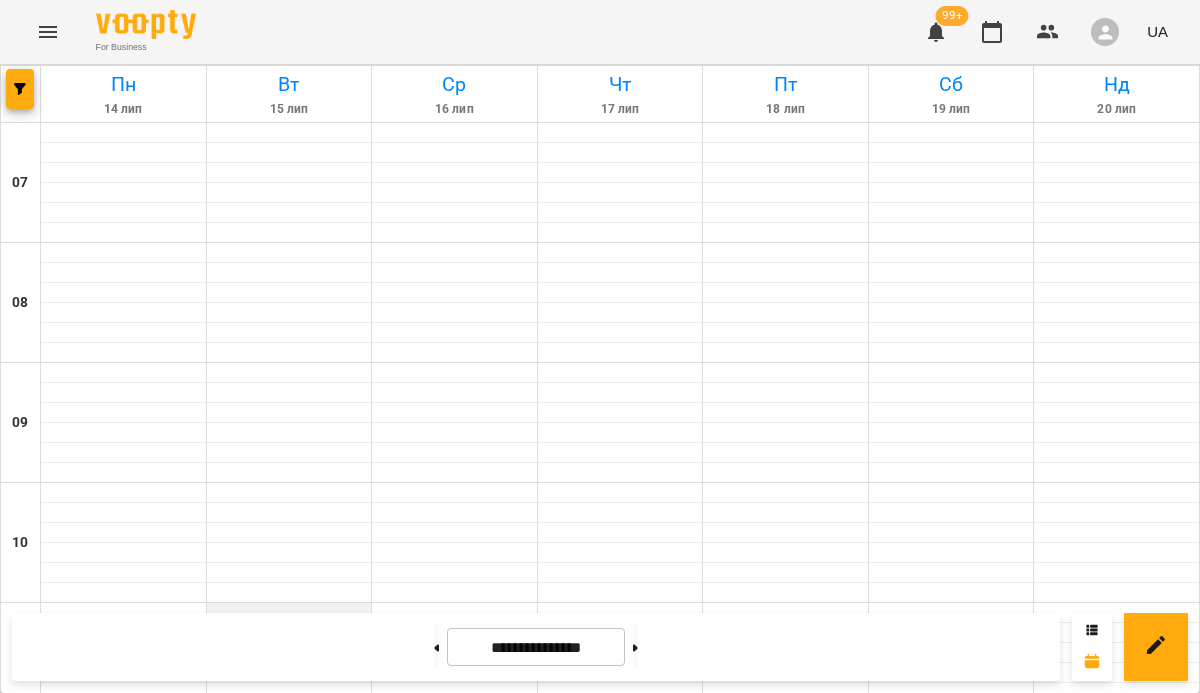 click at bounding box center (289, 613) 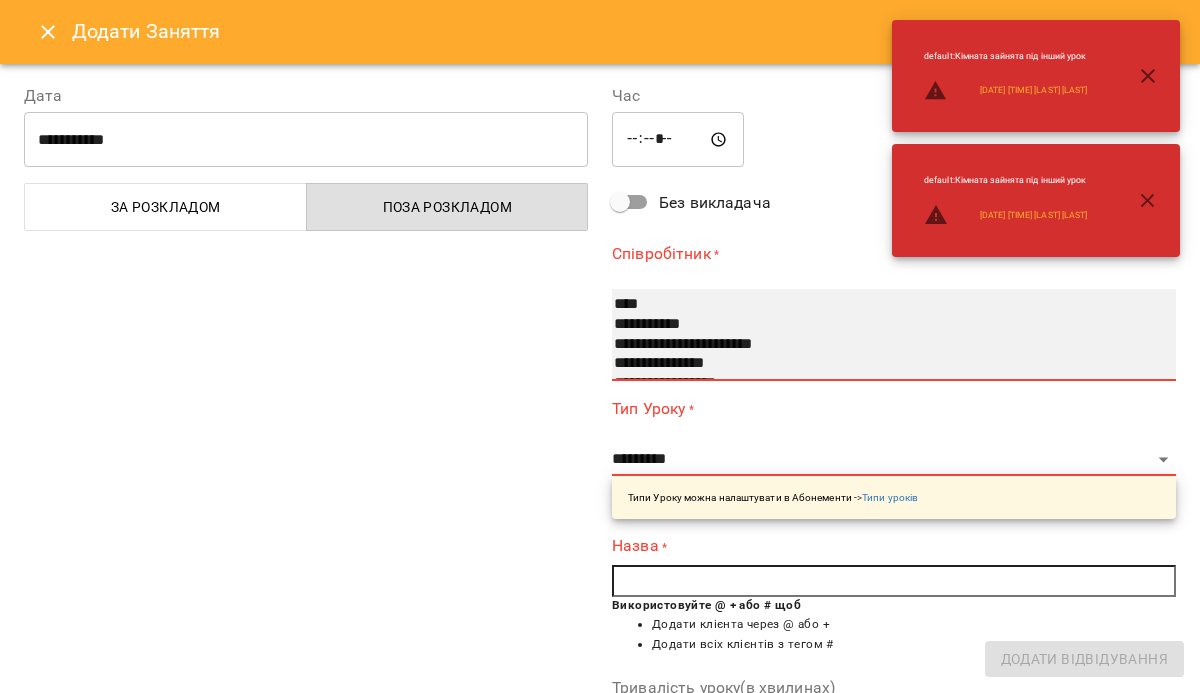 select on "**********" 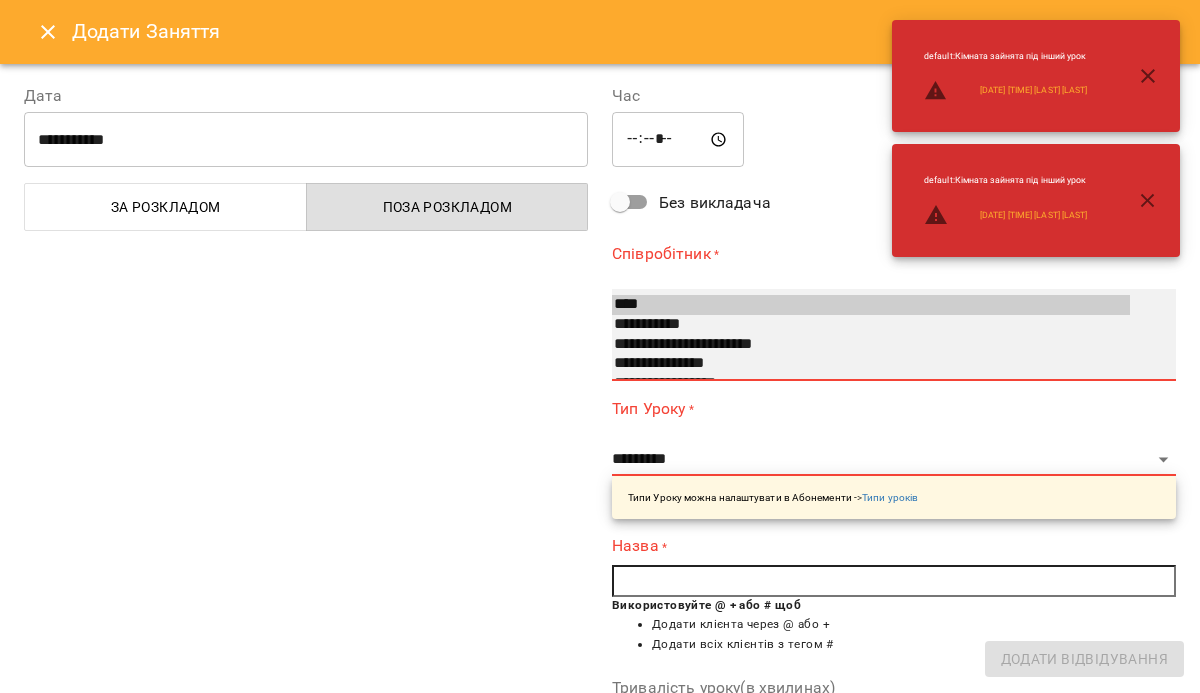 click on "**********" at bounding box center [871, 364] 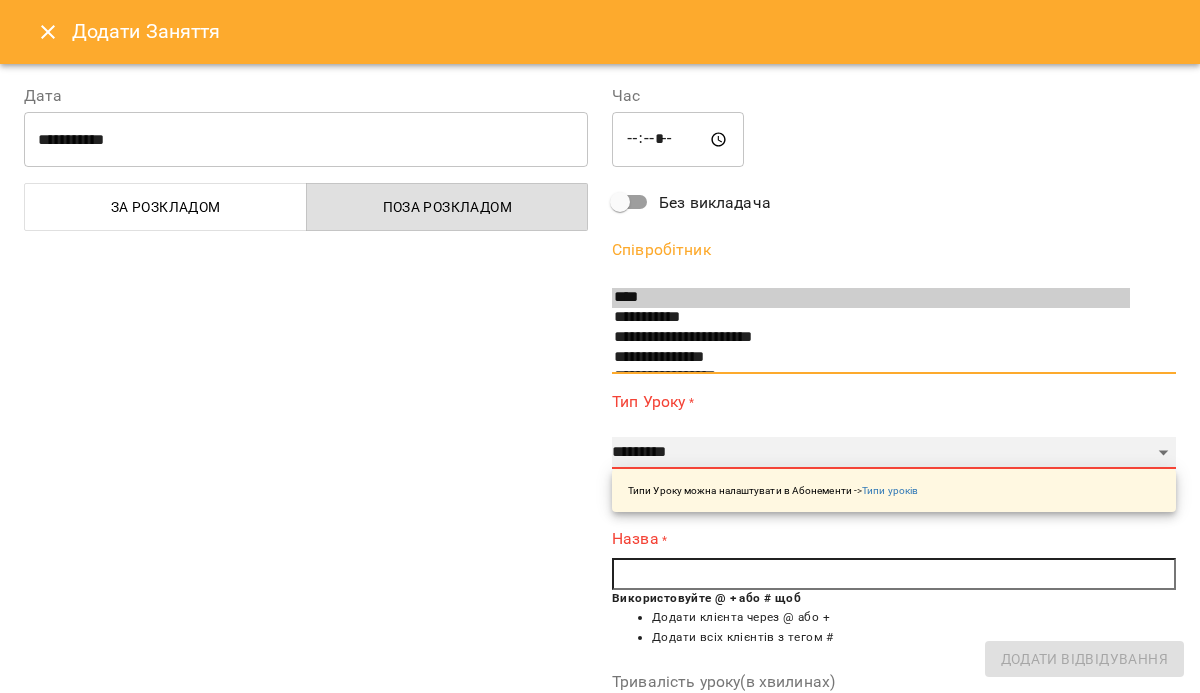 click on "**********" at bounding box center [894, 453] 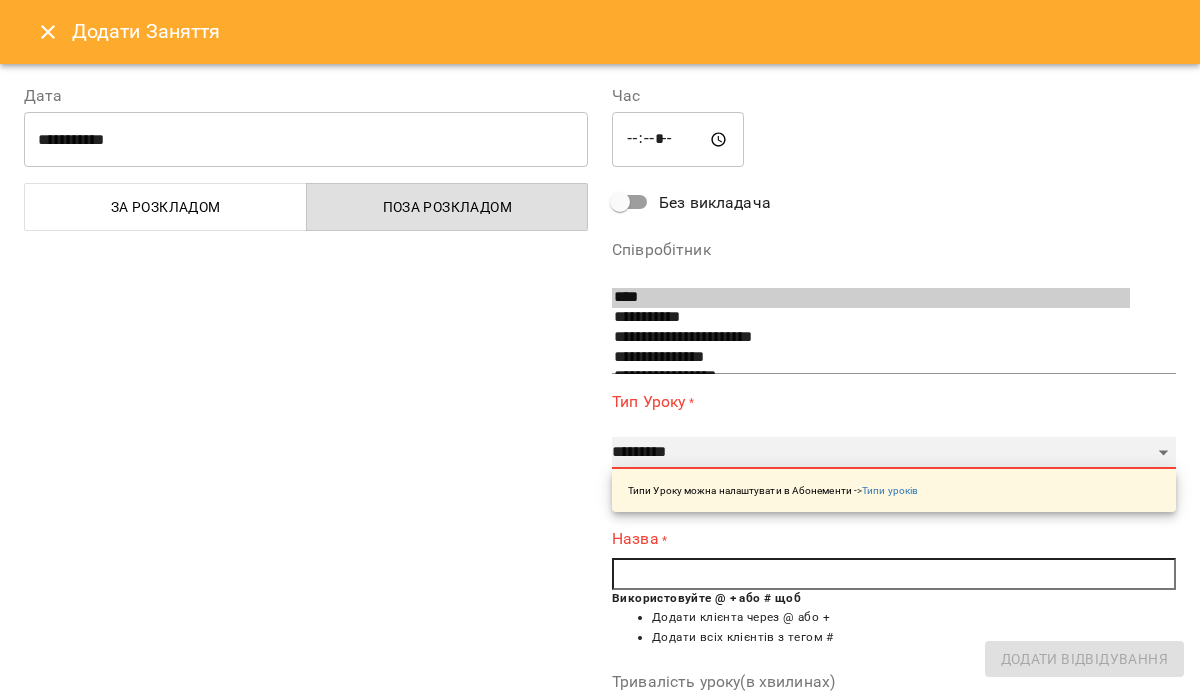select on "**********" 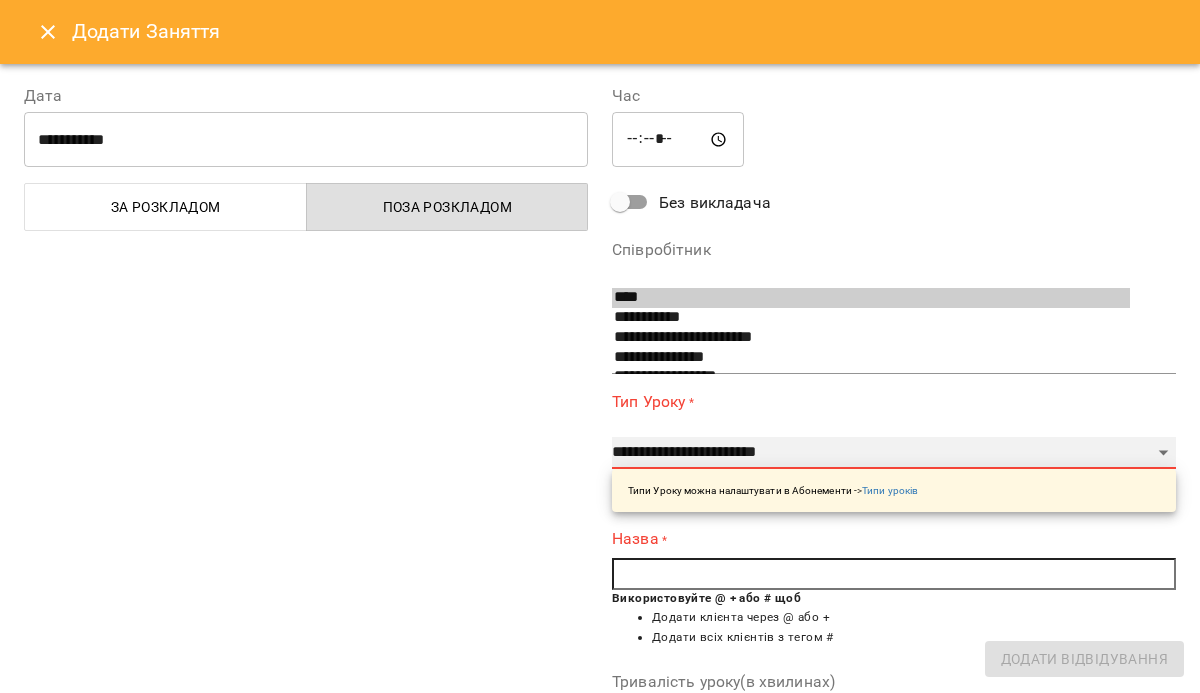 type on "**" 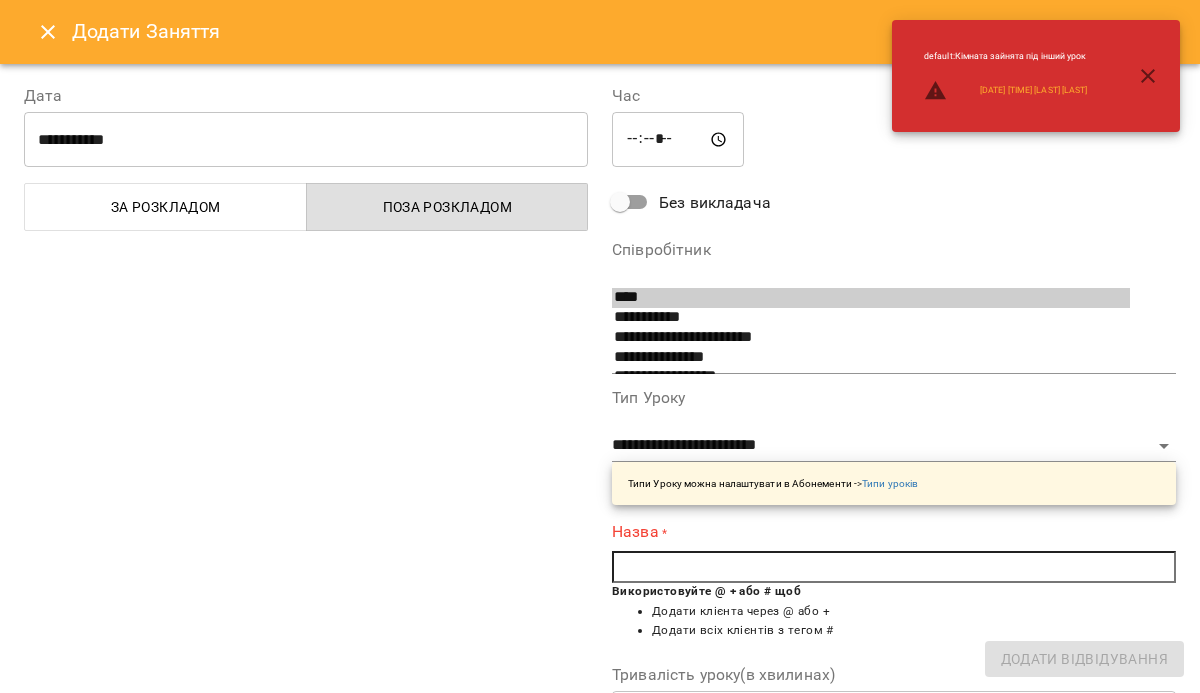 click at bounding box center [894, 567] 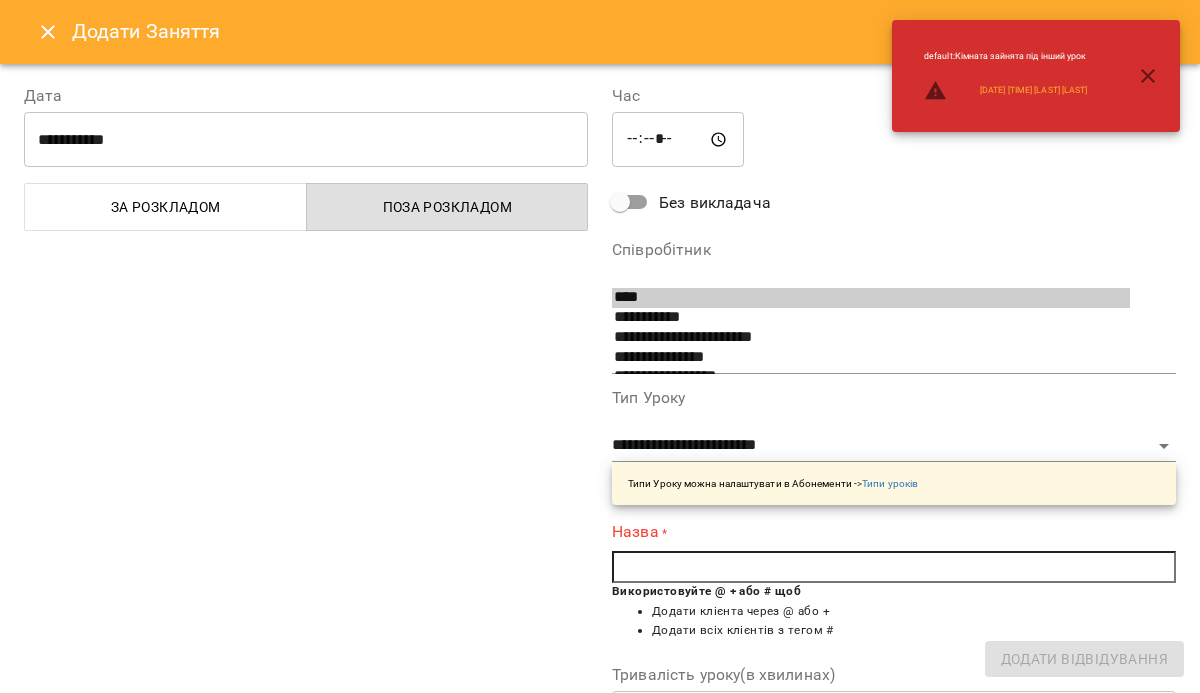 type on "*" 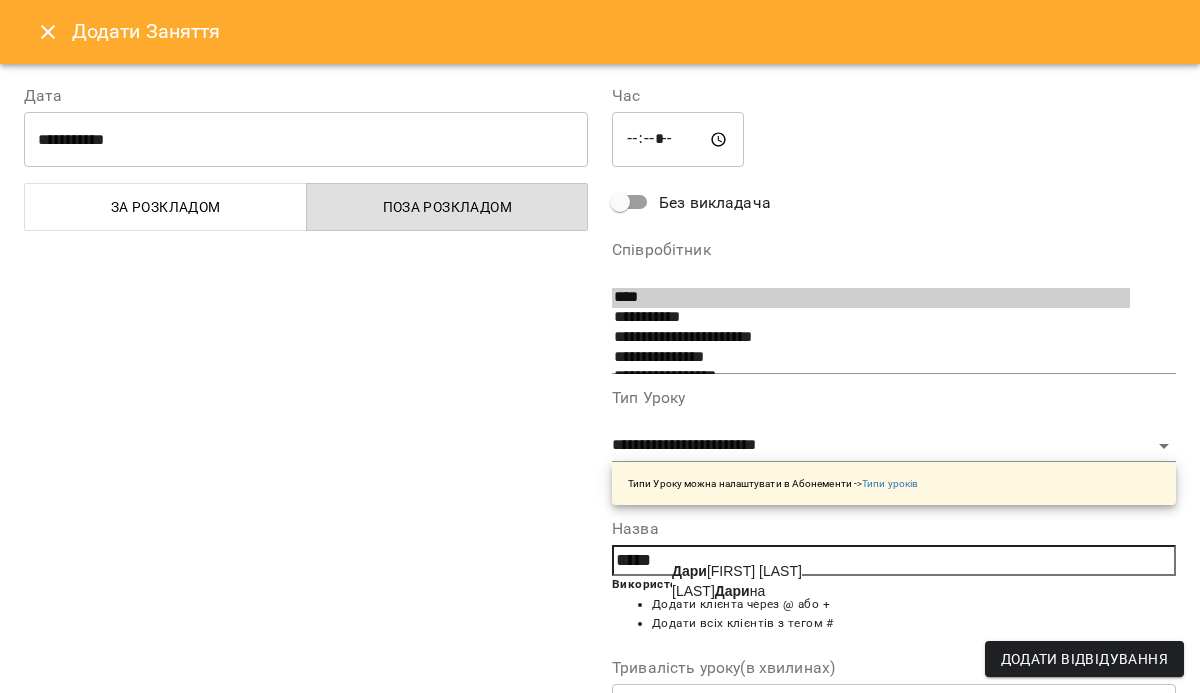 click on "Дари" 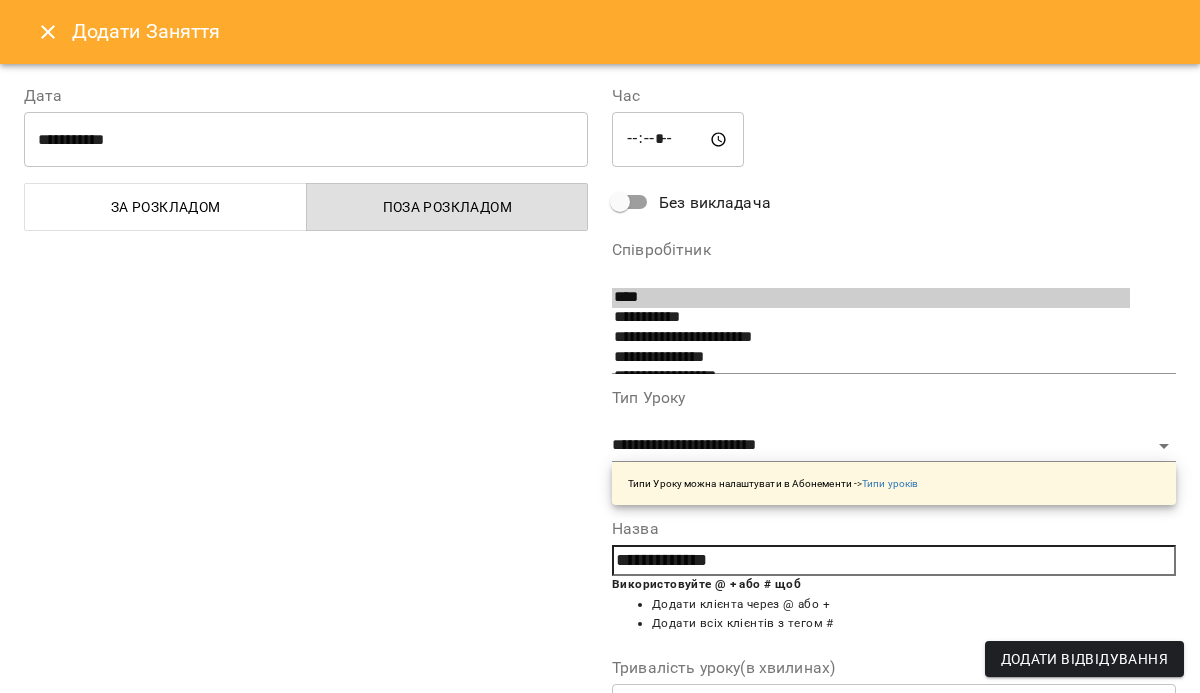 scroll, scrollTop: 303, scrollLeft: 0, axis: vertical 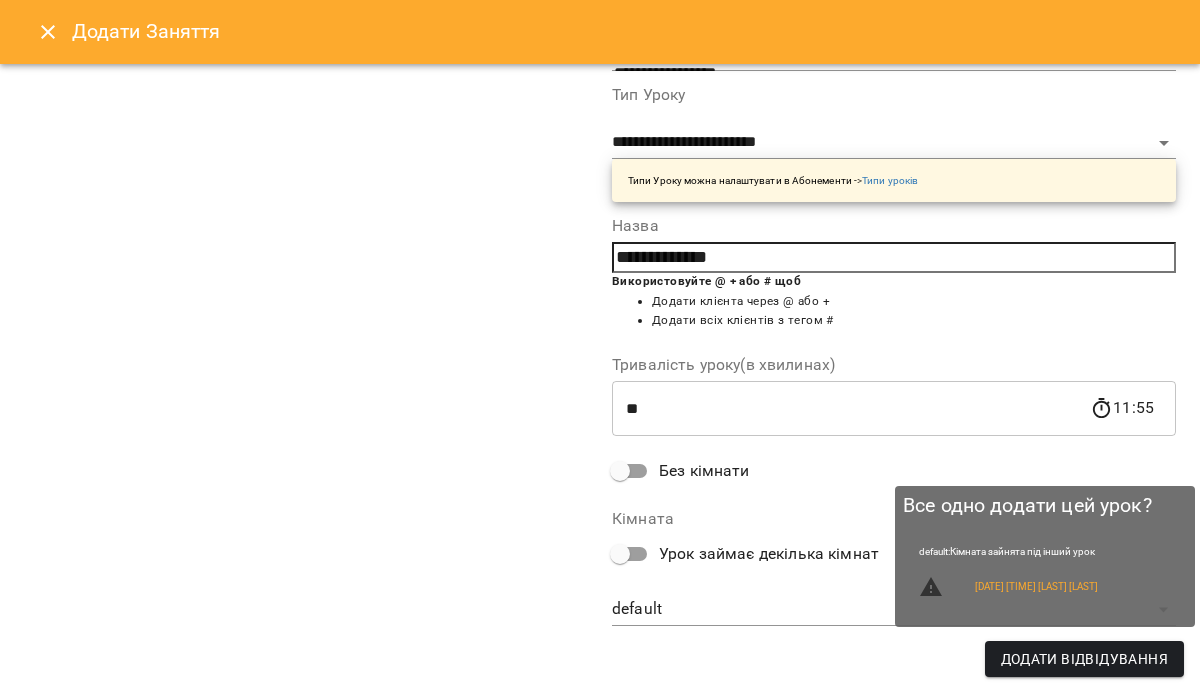 click on "Додати Відвідування" at bounding box center (1084, 659) 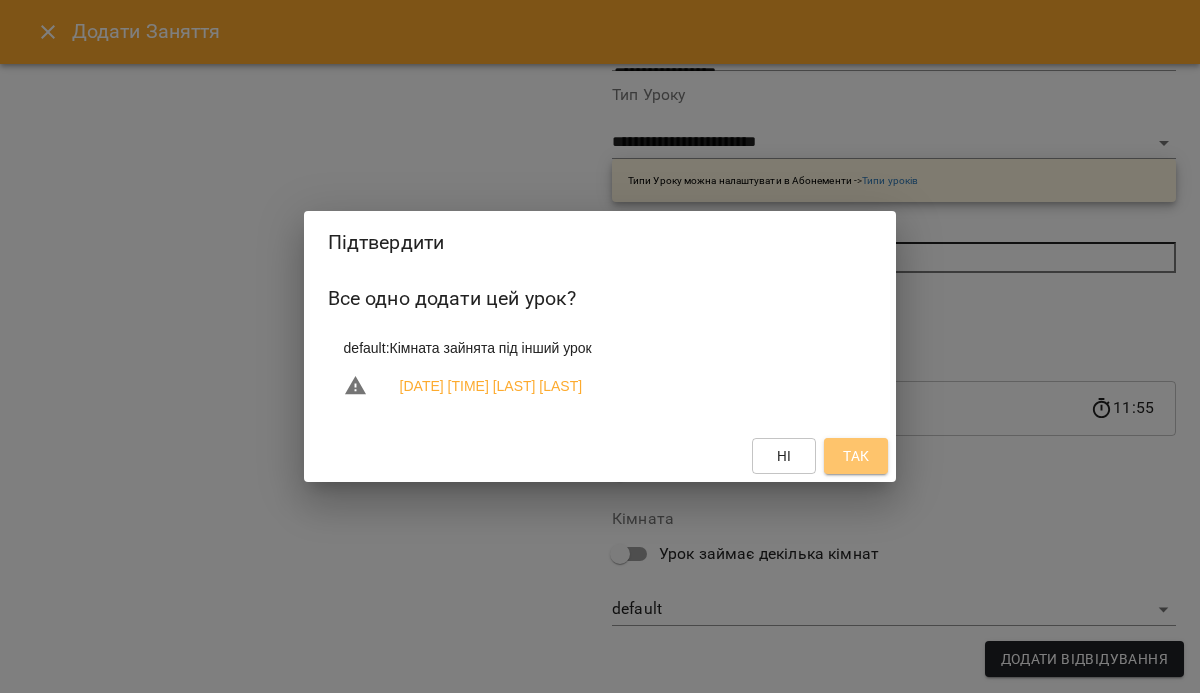 click on "Так" at bounding box center [856, 456] 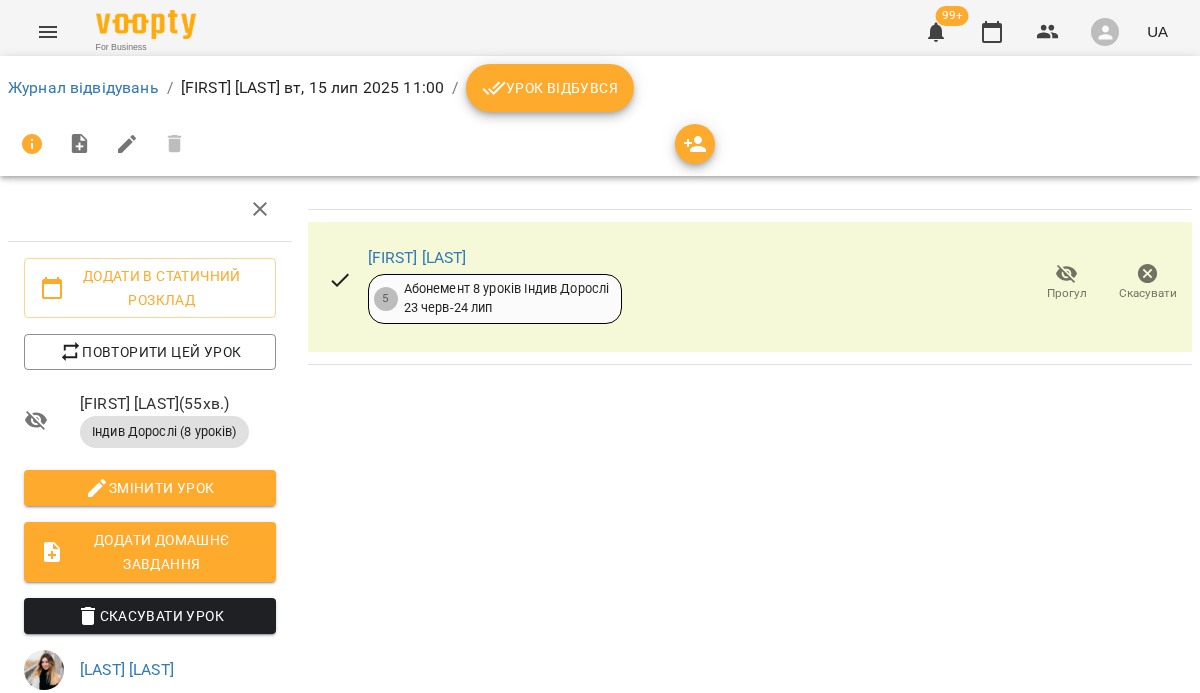 click on "Урок відбувся" at bounding box center [550, 88] 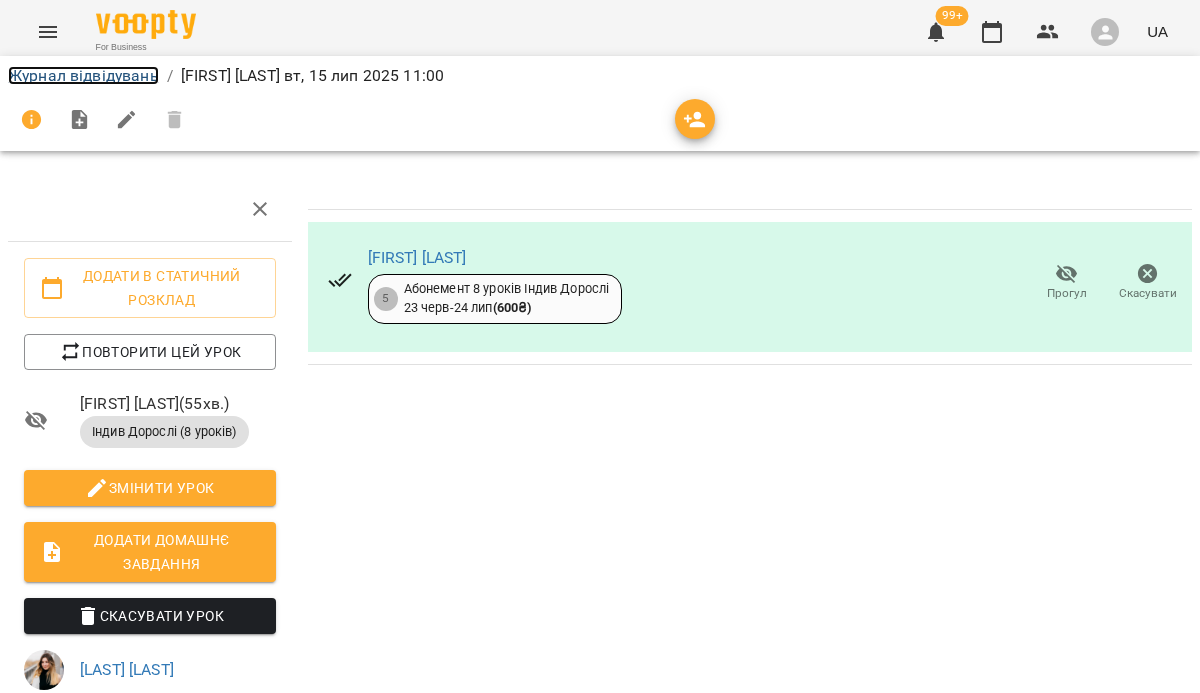 click on "Журнал відвідувань" at bounding box center (83, 75) 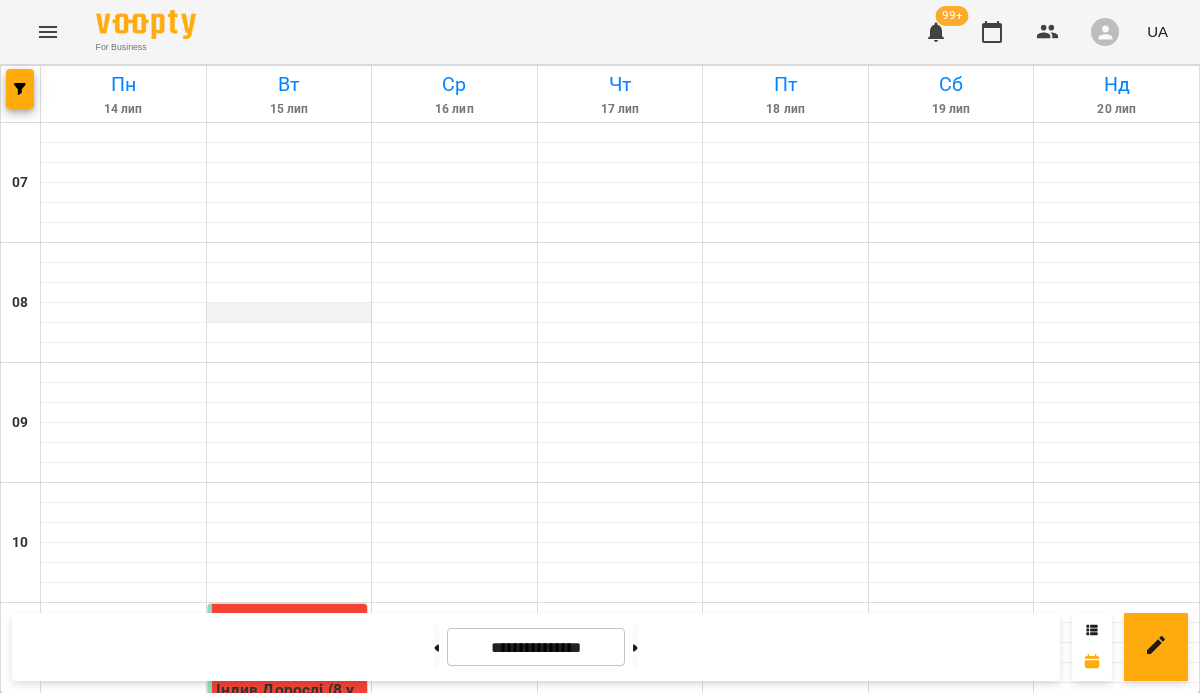 scroll, scrollTop: 321, scrollLeft: 0, axis: vertical 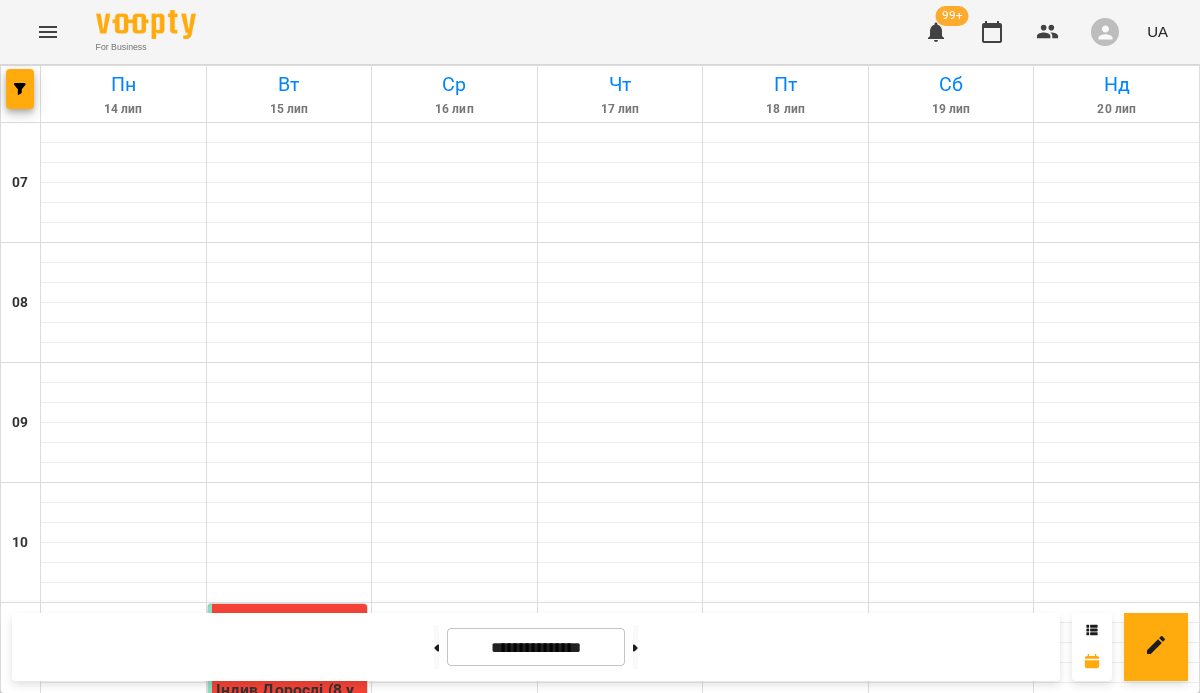 click on "[FIRST] [LAST]" at bounding box center (265, 665) 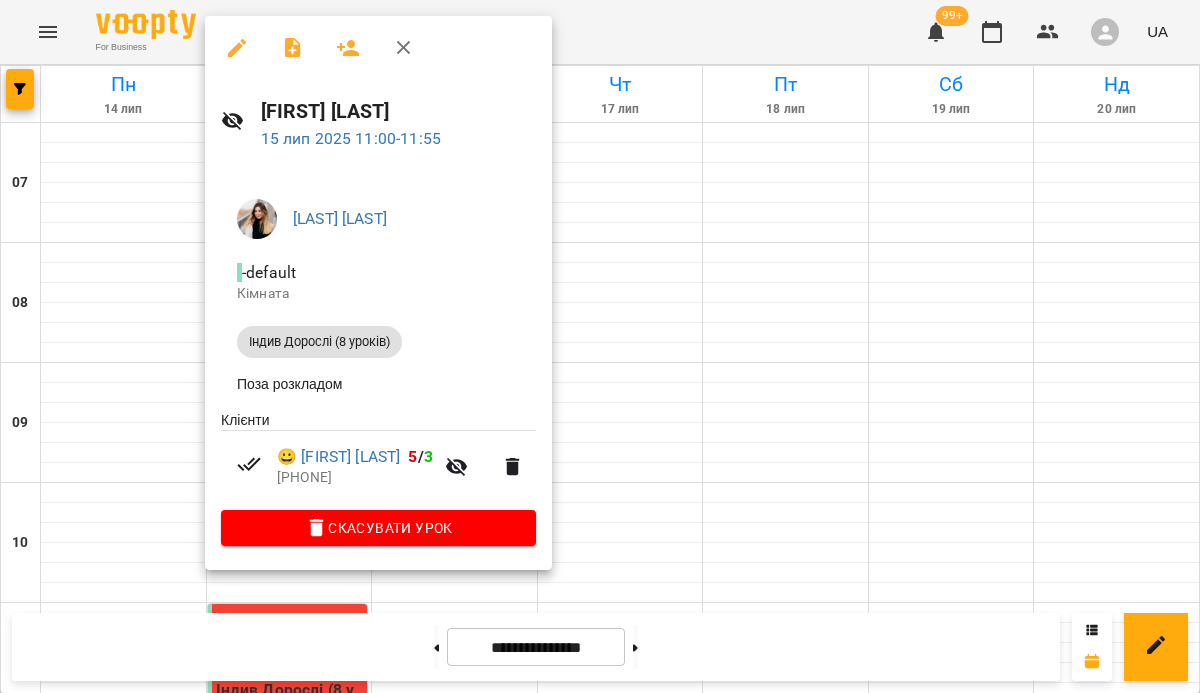 click at bounding box center [600, 346] 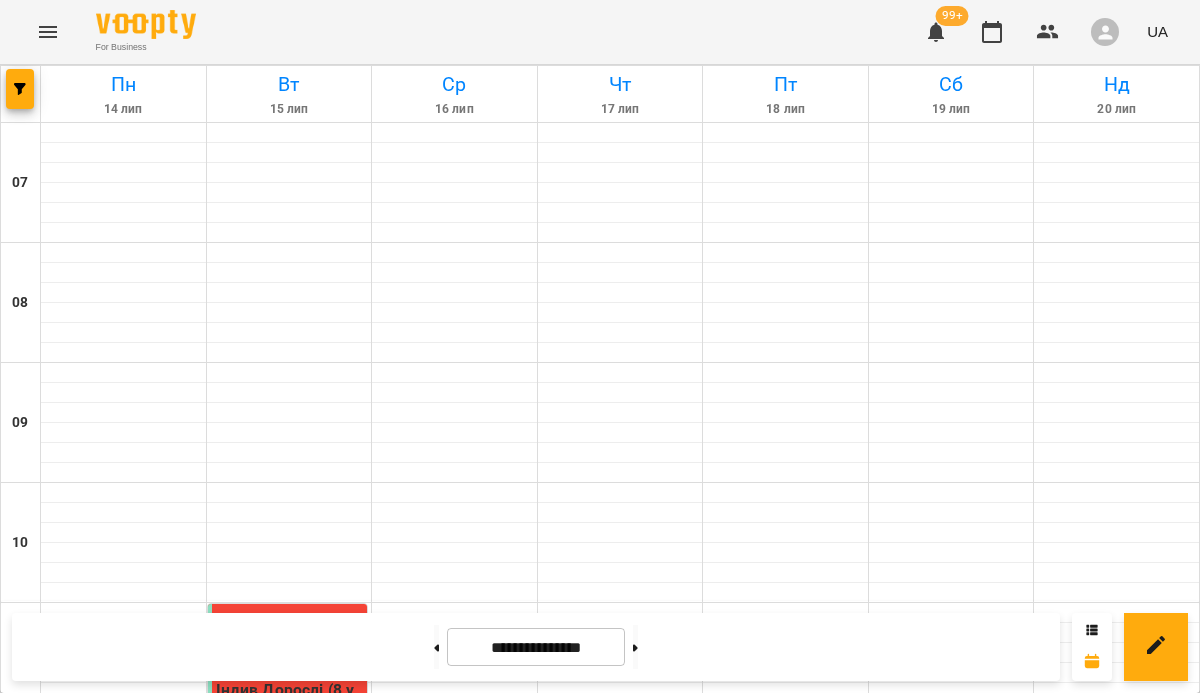 scroll, scrollTop: 622, scrollLeft: 0, axis: vertical 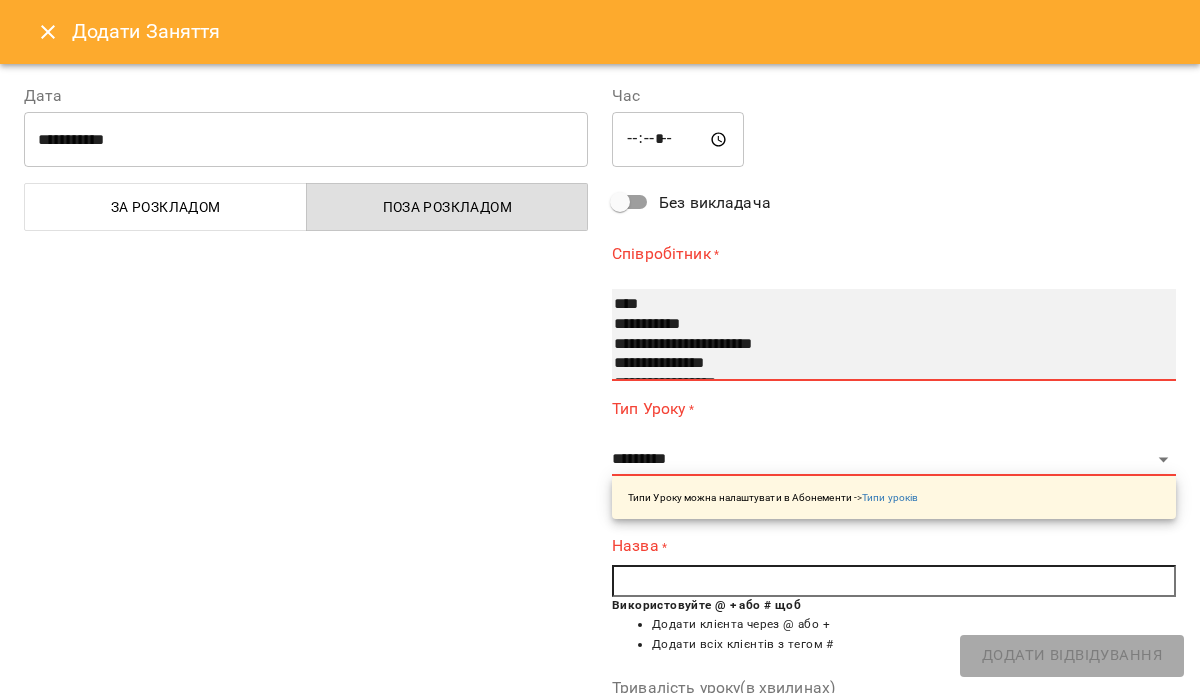select on "**********" 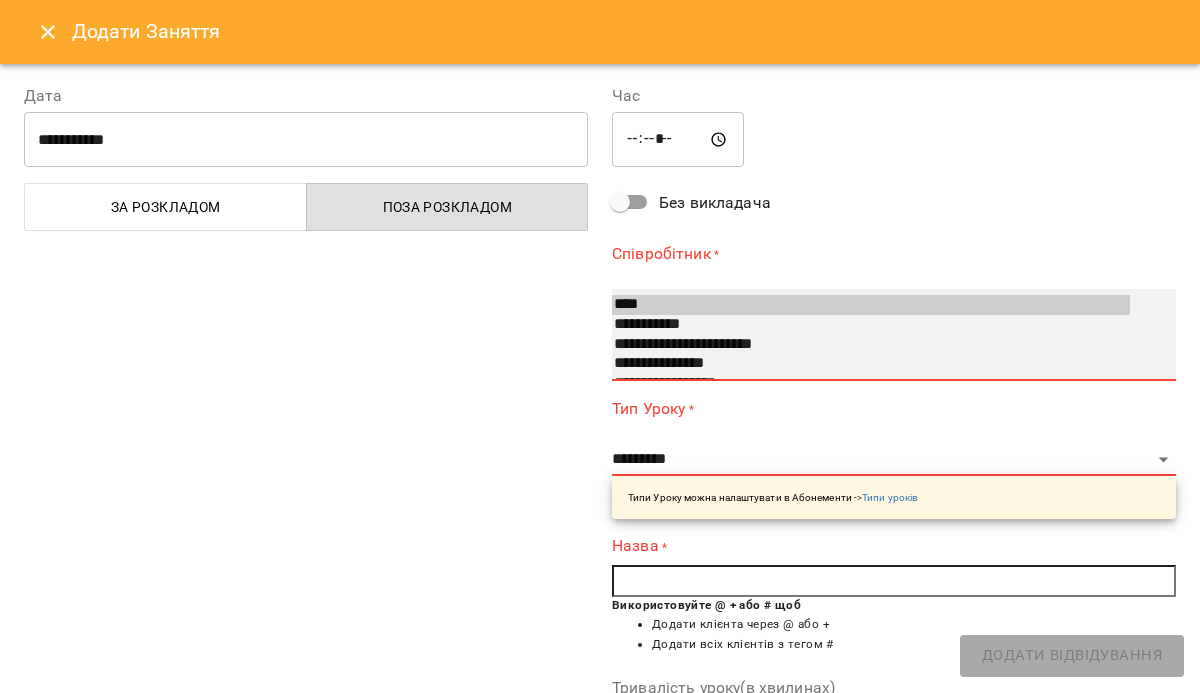 click on "**********" at bounding box center (871, 364) 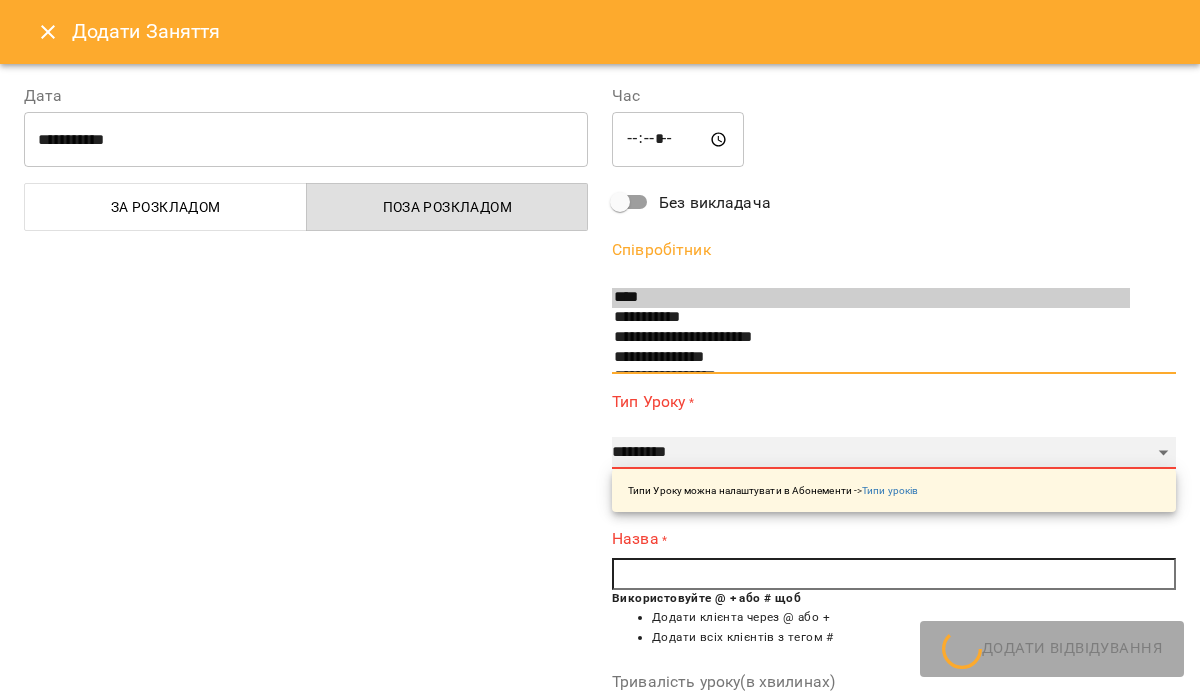 click on "**********" at bounding box center (894, 453) 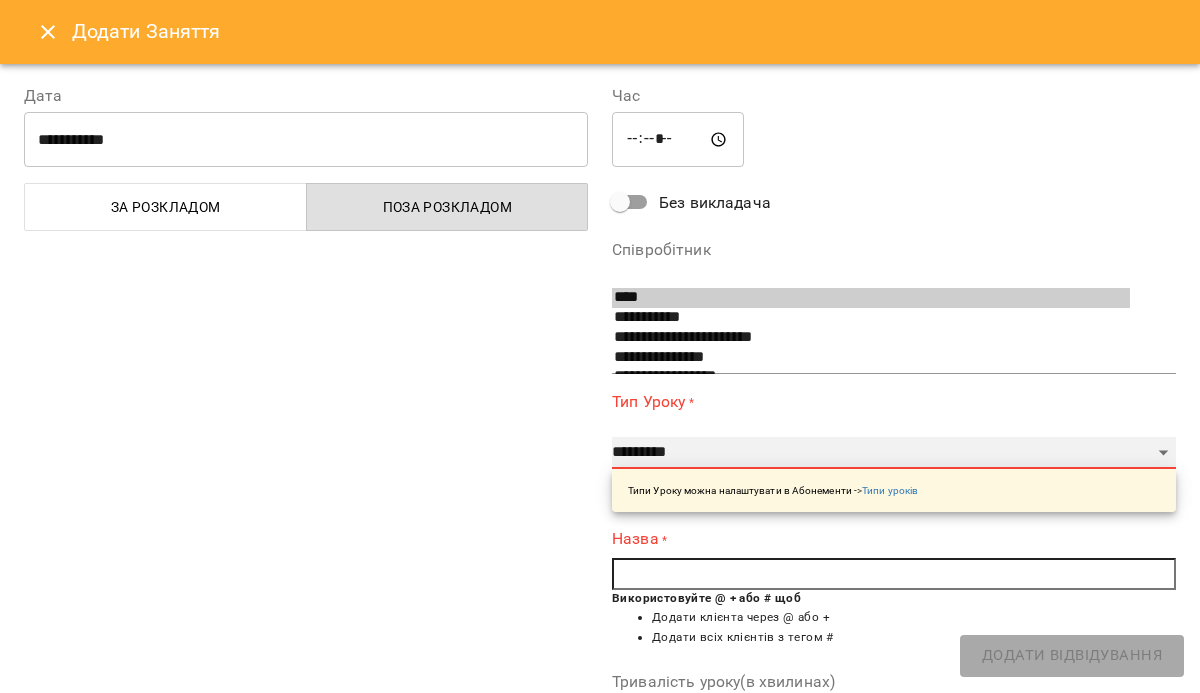 select on "**********" 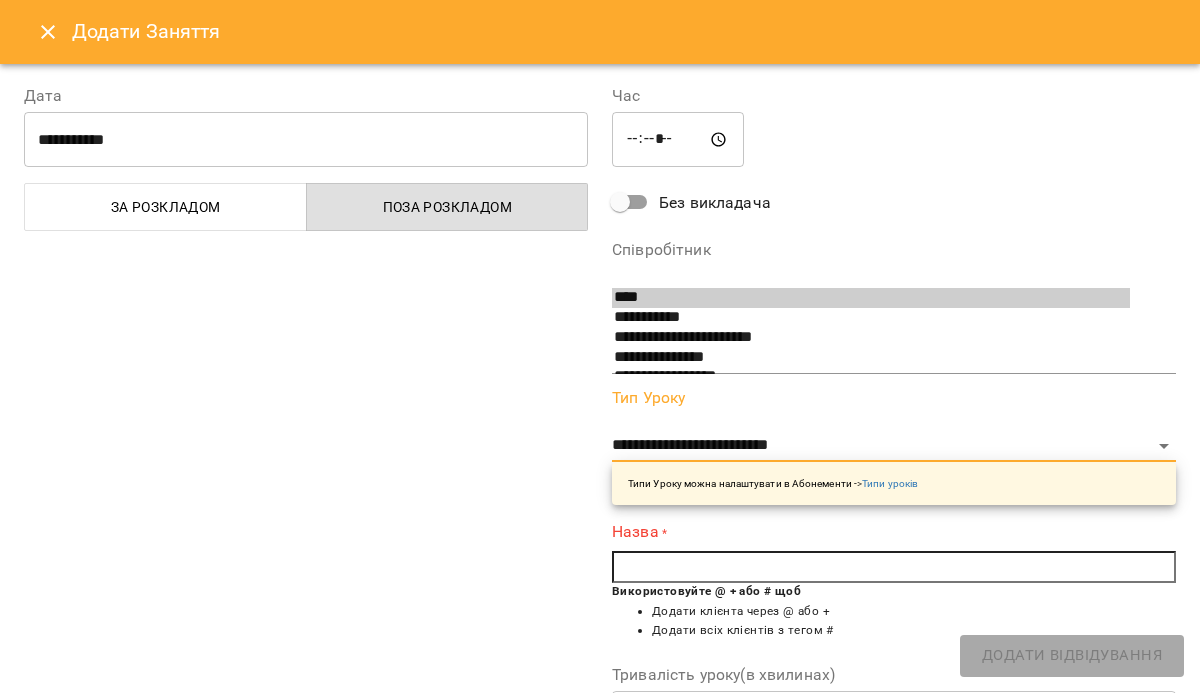 click at bounding box center [894, 567] 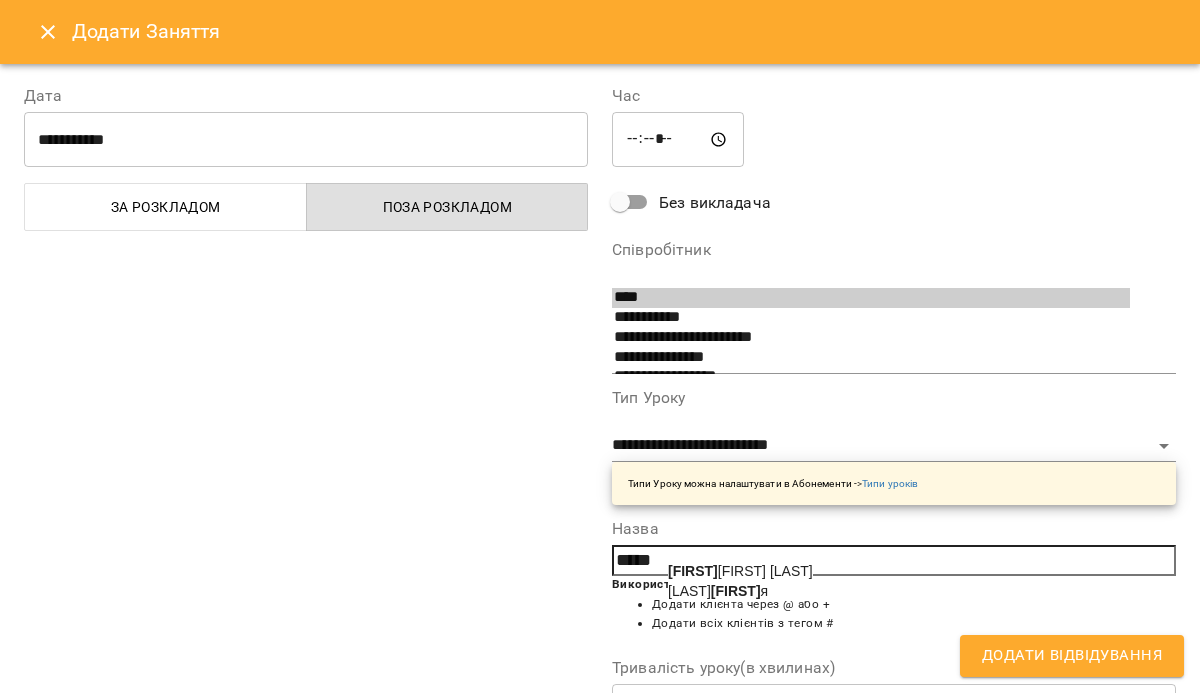 click on "[LAST] [FIRST] [LAST]" at bounding box center (718, 591) 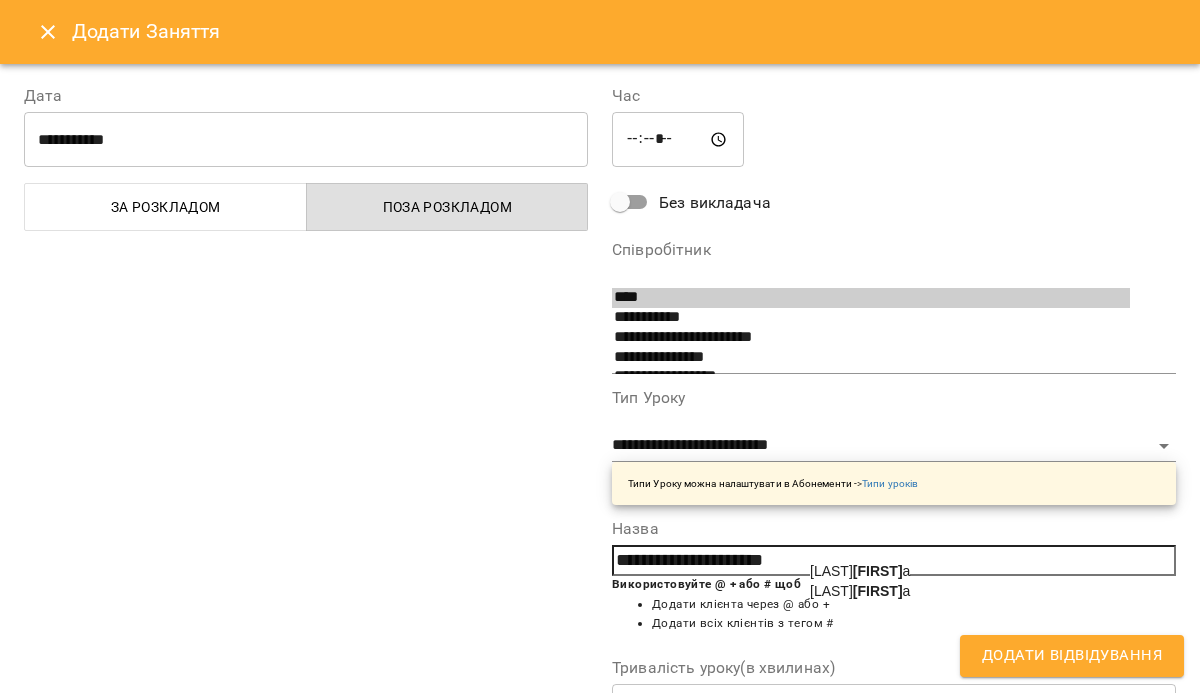 click on "[LAST] [FIRST] [FIRST]" at bounding box center [860, 591] 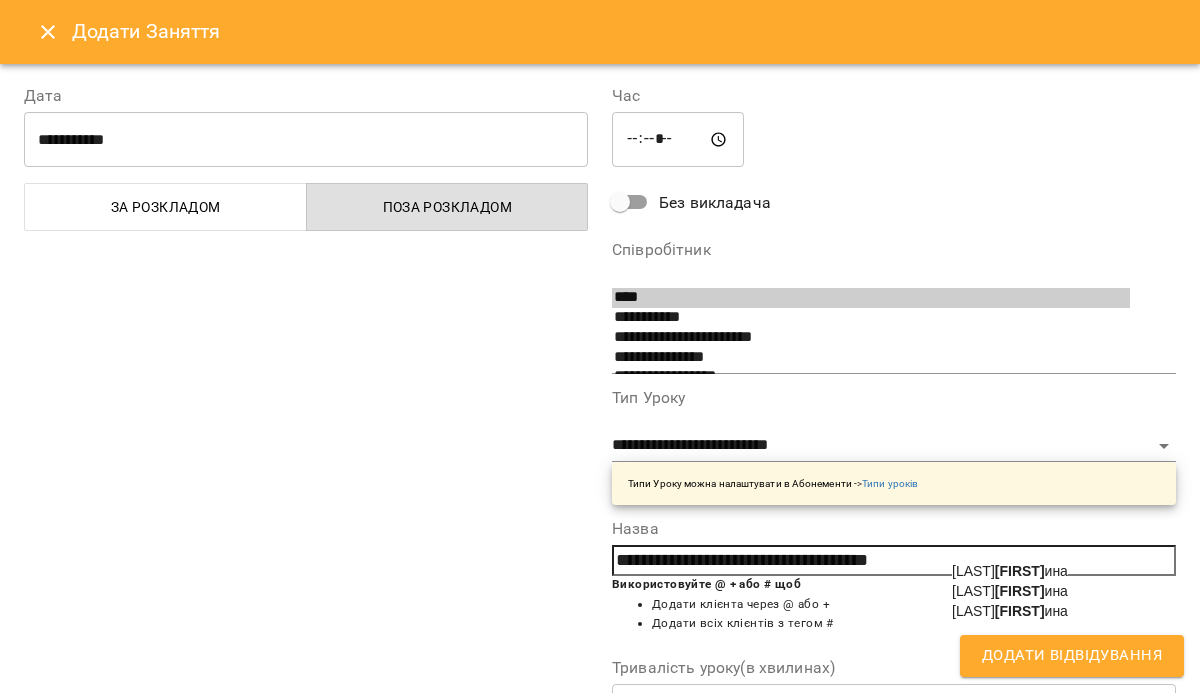 click on "[LAST] [FIRST] [FIRST]" at bounding box center (1010, 571) 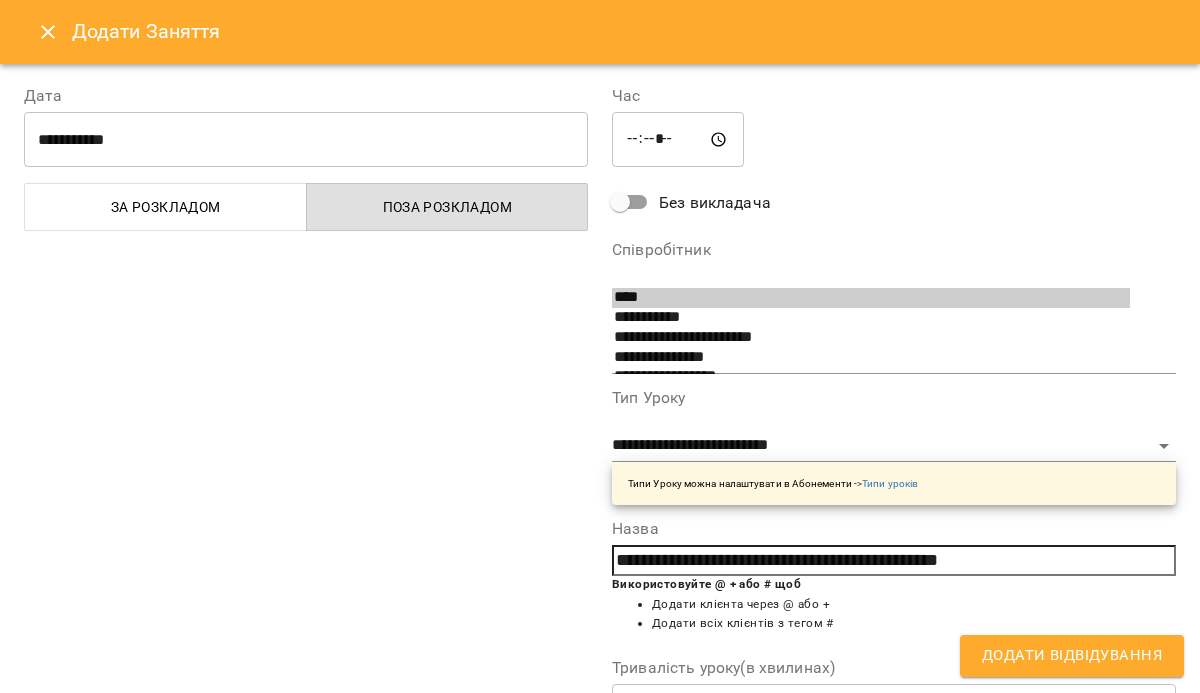 scroll, scrollTop: 303, scrollLeft: 0, axis: vertical 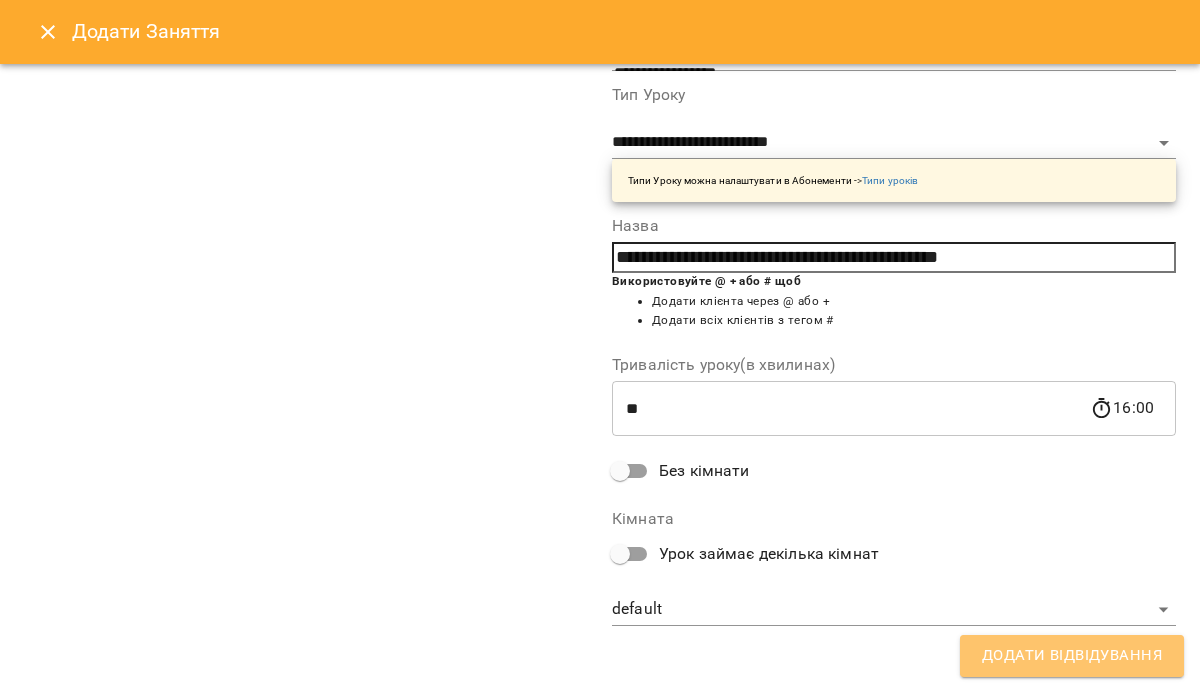 click on "Додати Відвідування" at bounding box center (1072, 656) 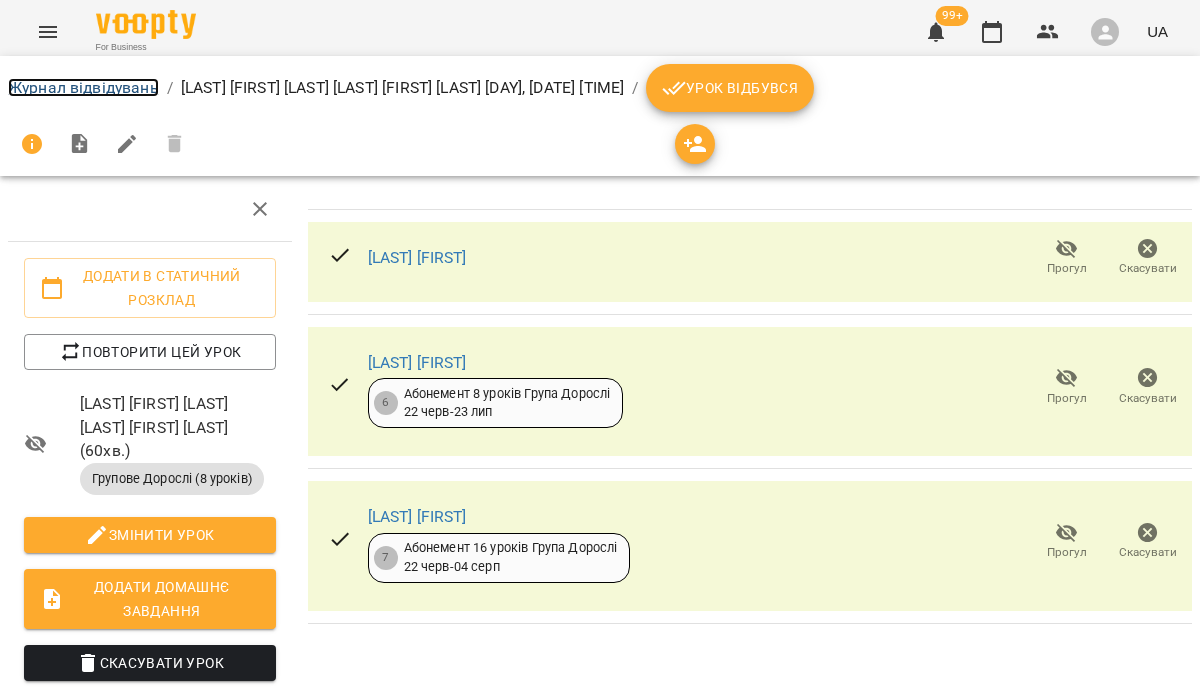 click on "Журнал відвідувань" at bounding box center (83, 87) 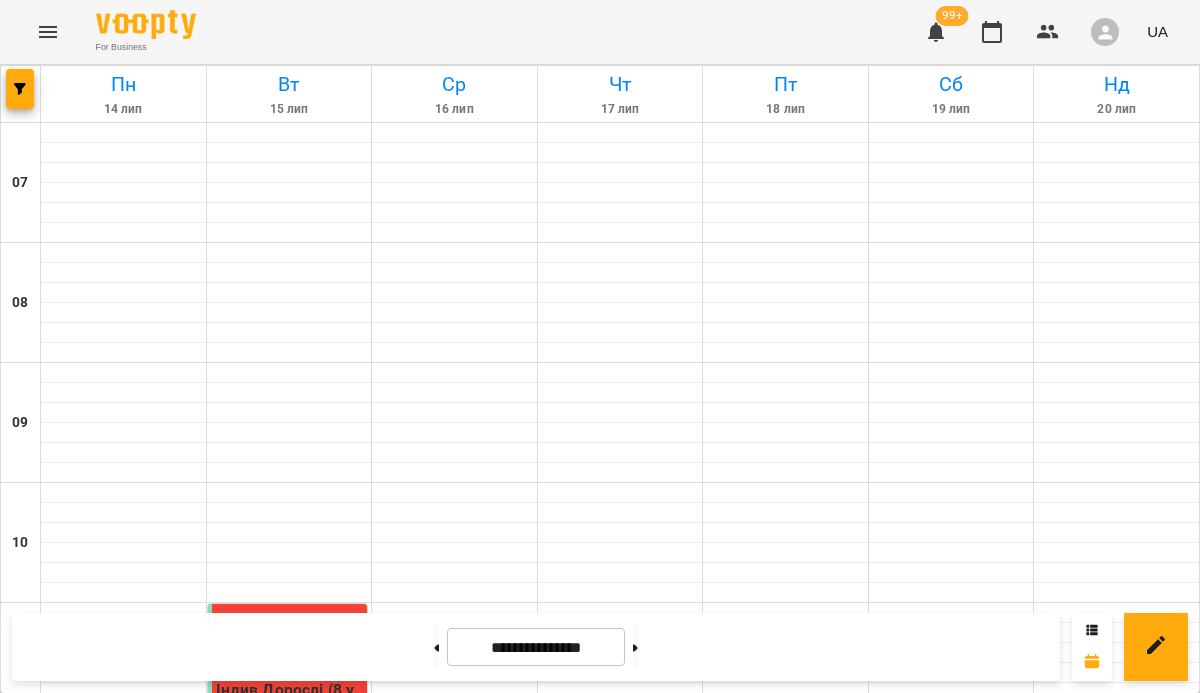 scroll, scrollTop: 809, scrollLeft: 0, axis: vertical 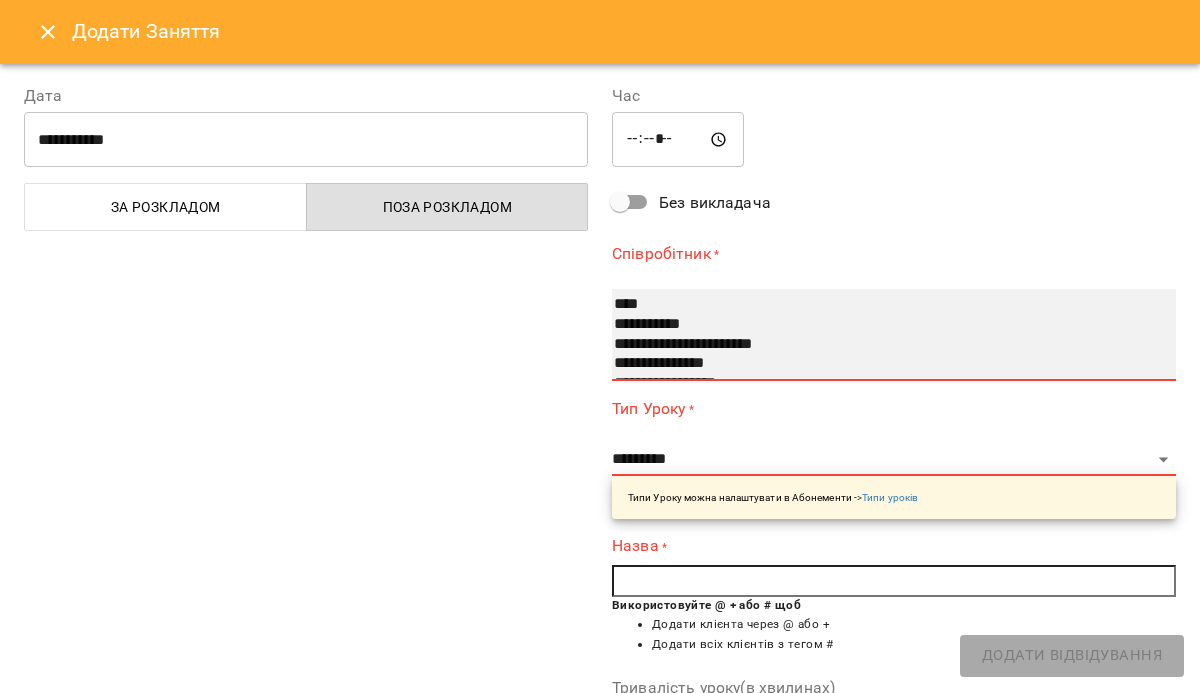 select on "**********" 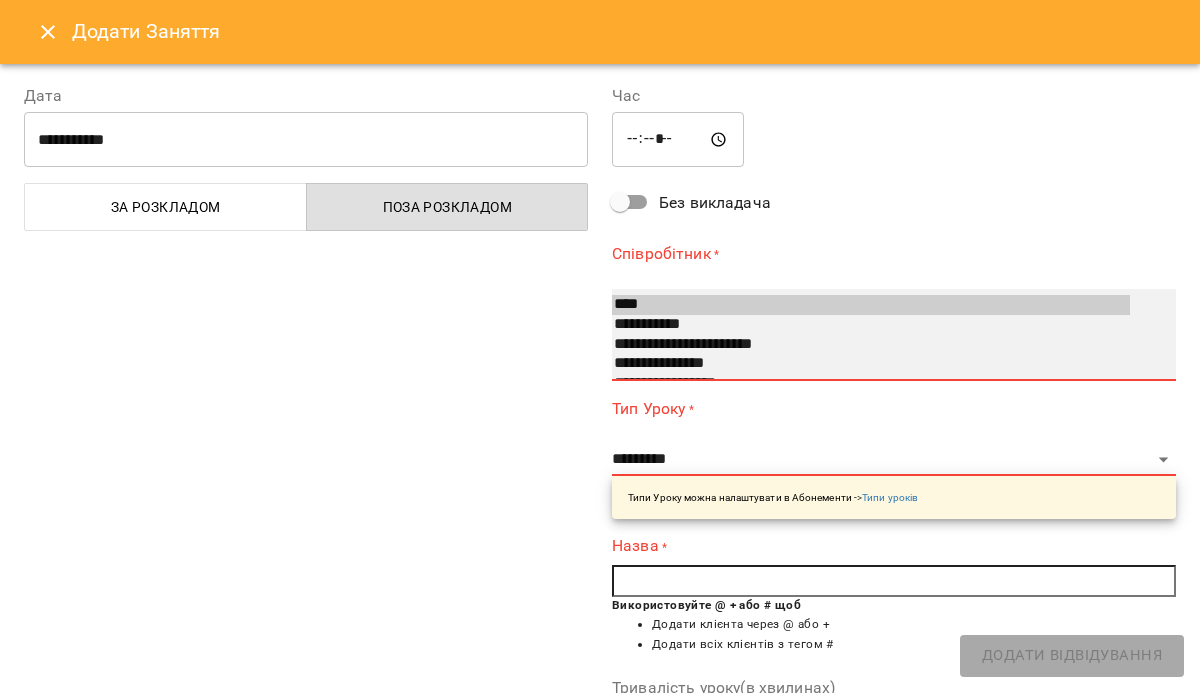 click on "**********" at bounding box center (871, 364) 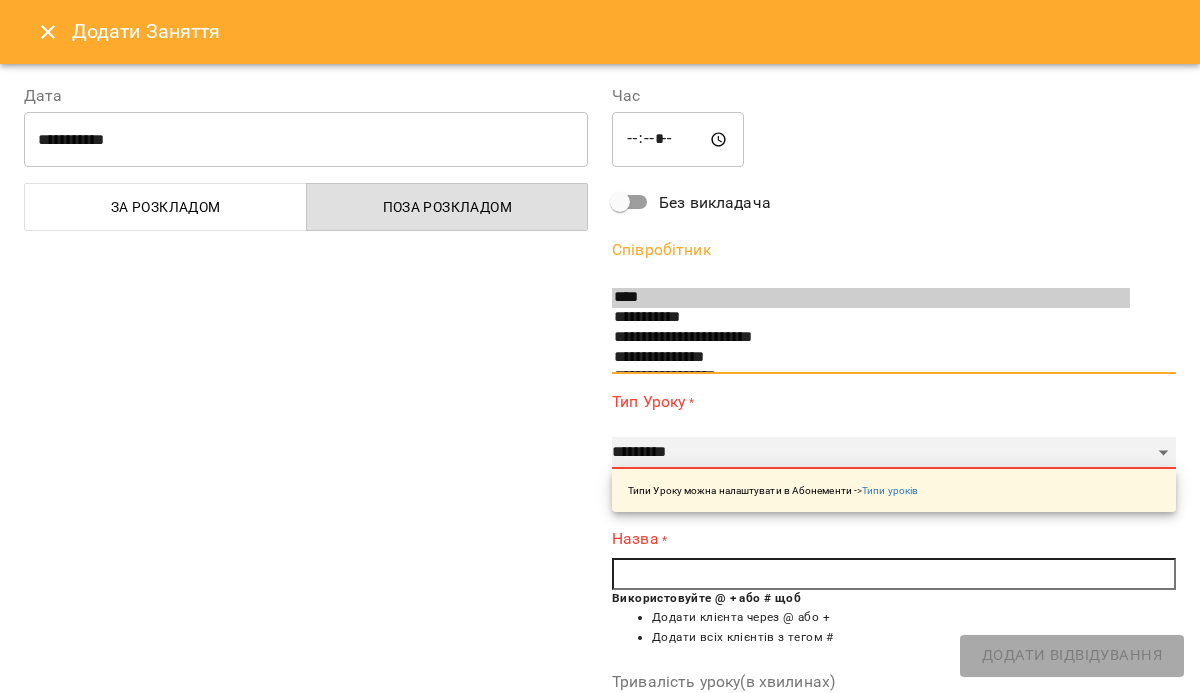 click on "**********" at bounding box center [894, 453] 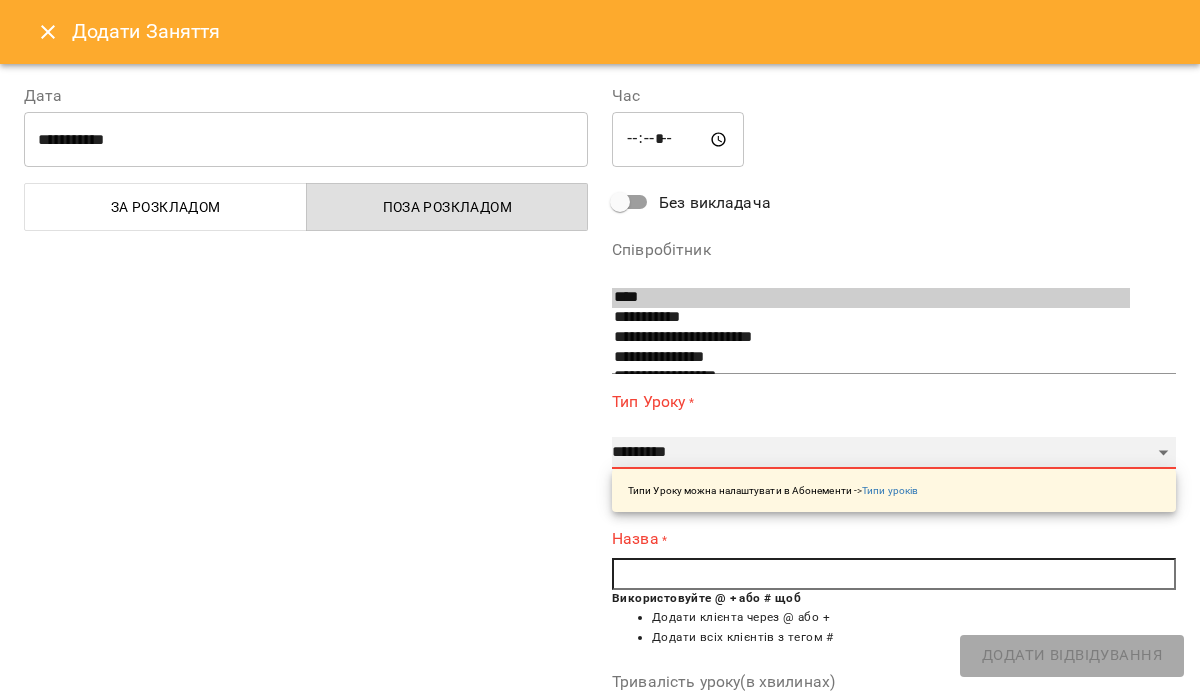 select on "**********" 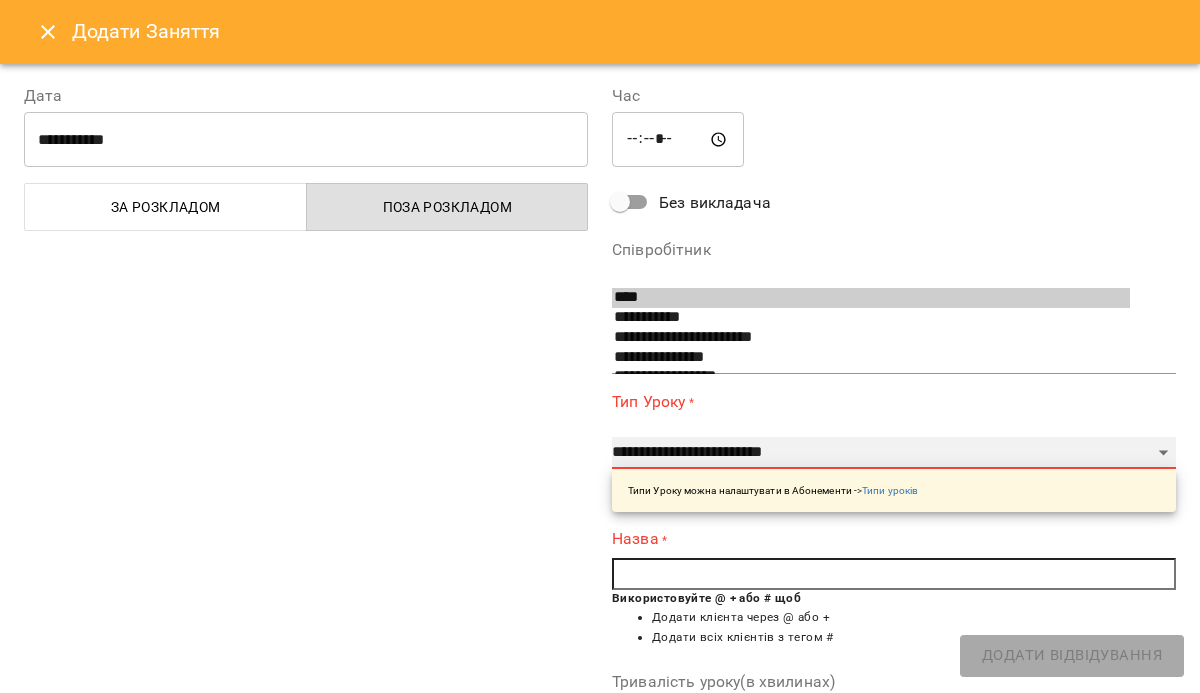 type on "**" 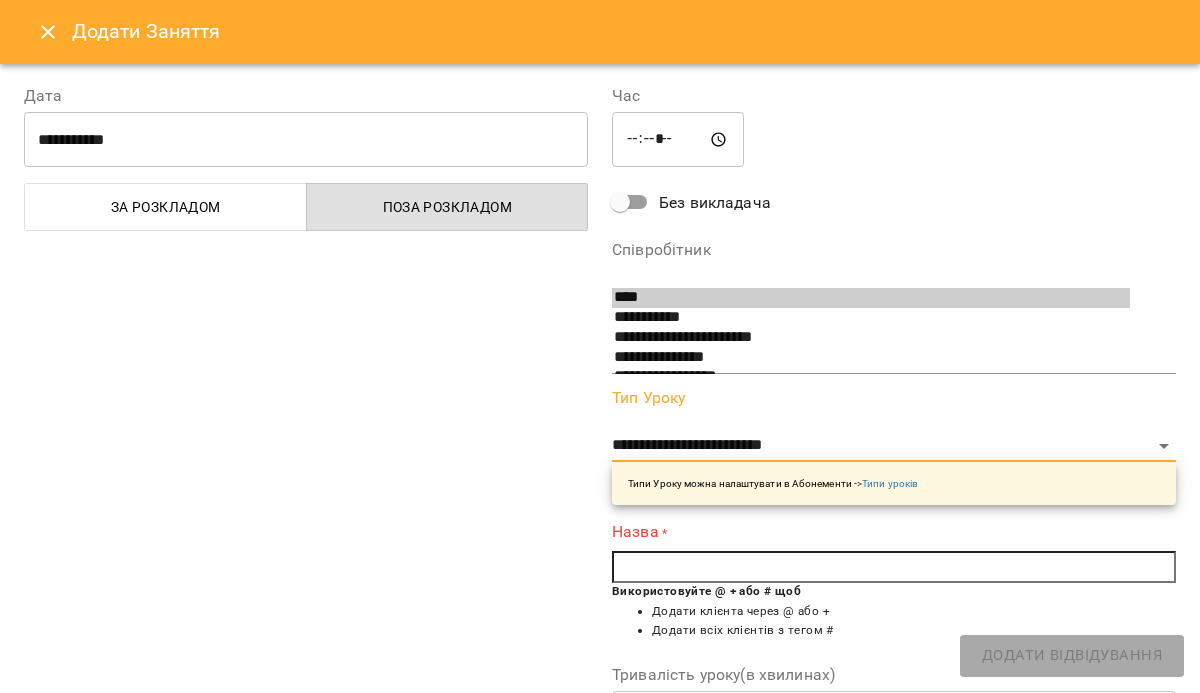 click at bounding box center (894, 567) 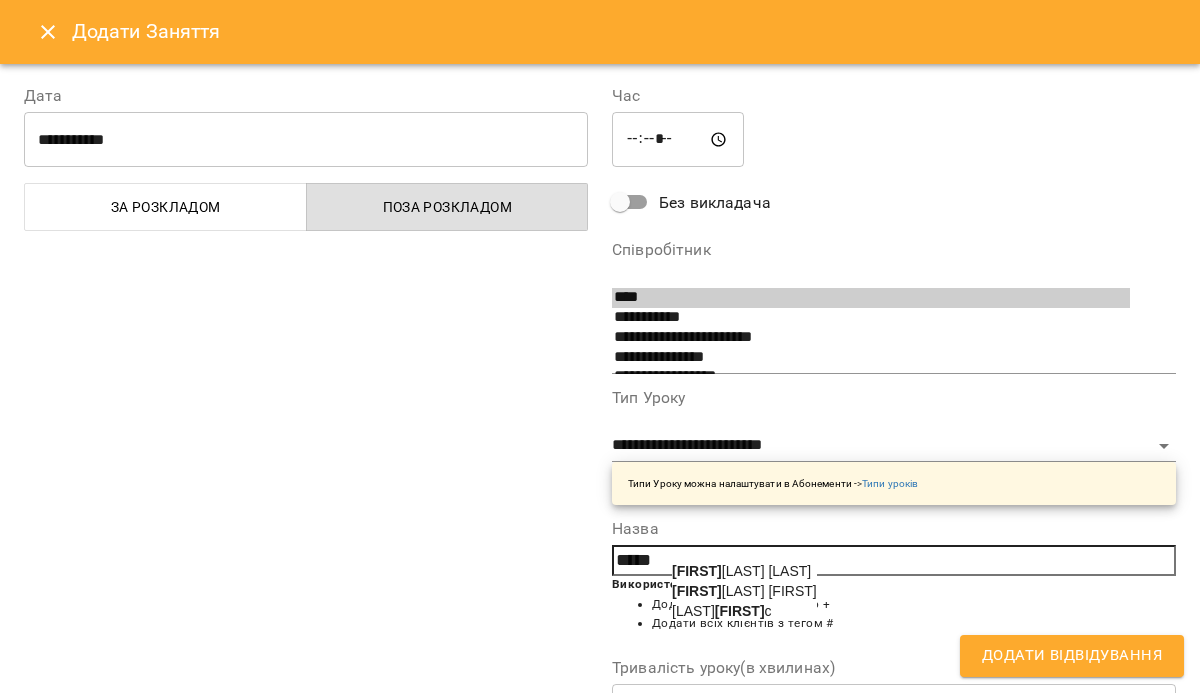 click on "[FIRST]" 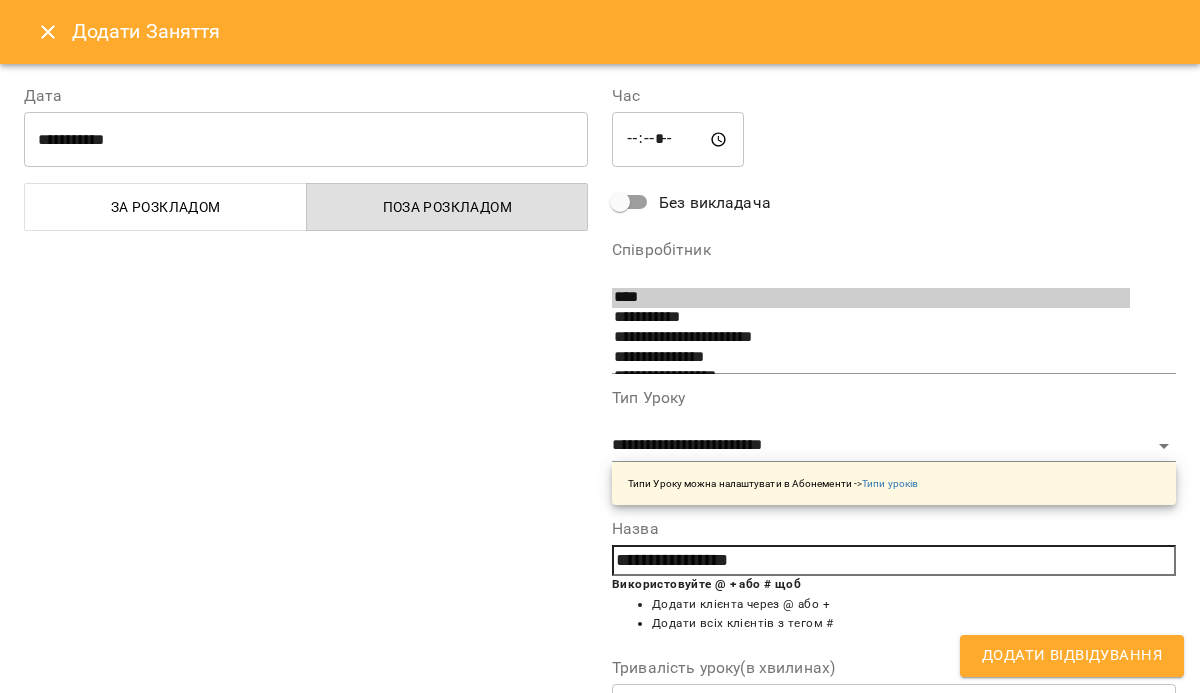 click on "Додати всіх клієнтів з тегом #" at bounding box center (914, 624) 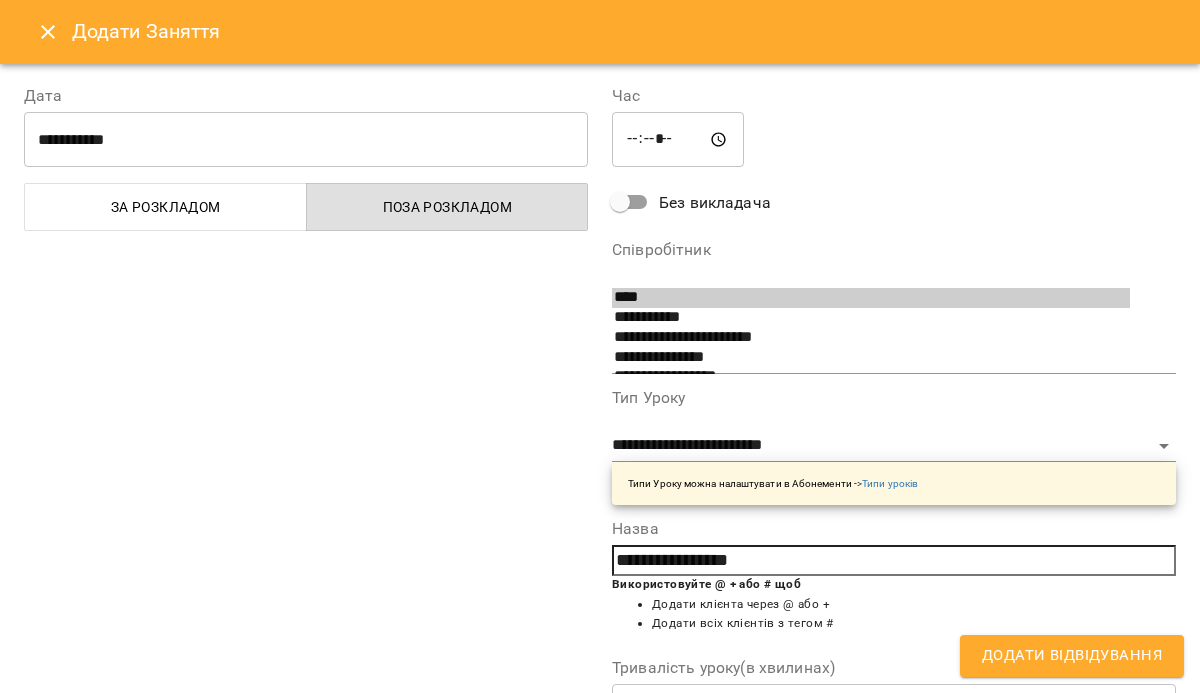 click on "Додати Відвідування" at bounding box center (1072, 656) 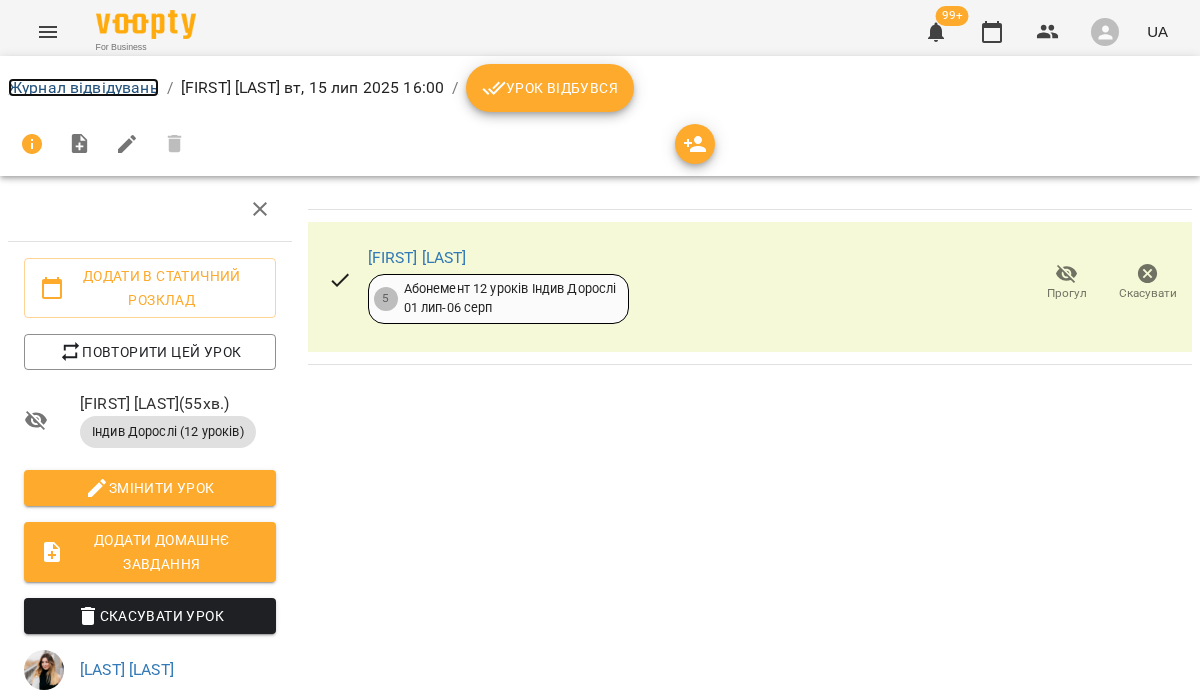 click on "Журнал відвідувань" at bounding box center (83, 87) 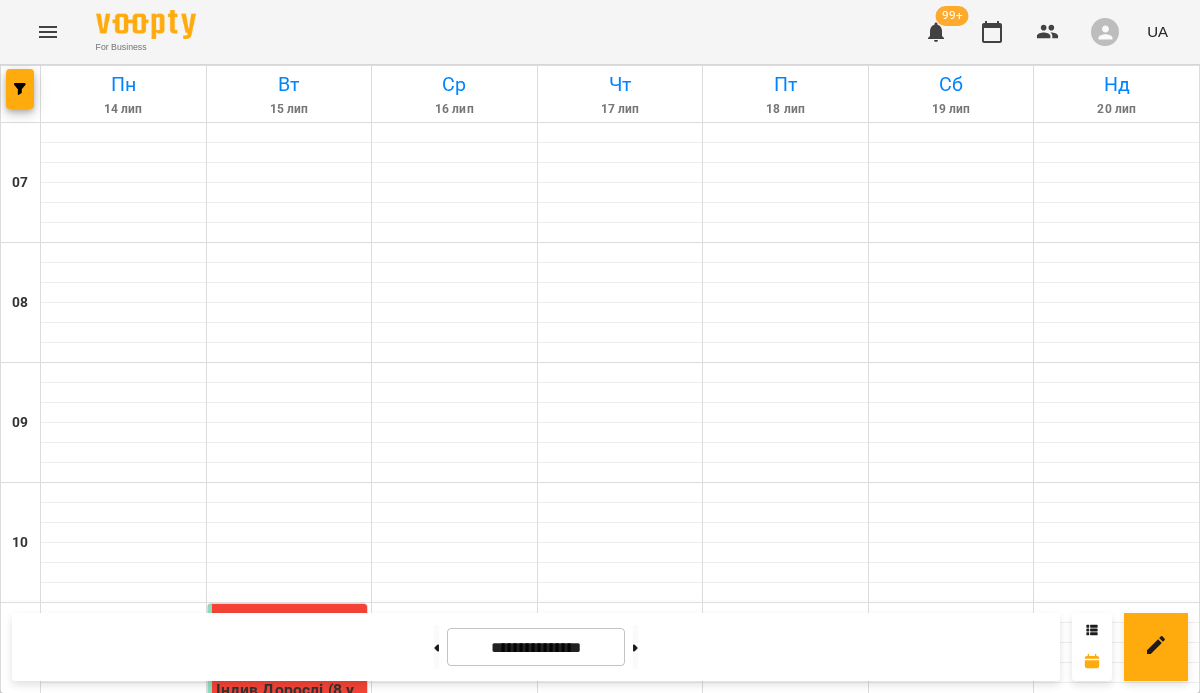 scroll, scrollTop: 688, scrollLeft: 0, axis: vertical 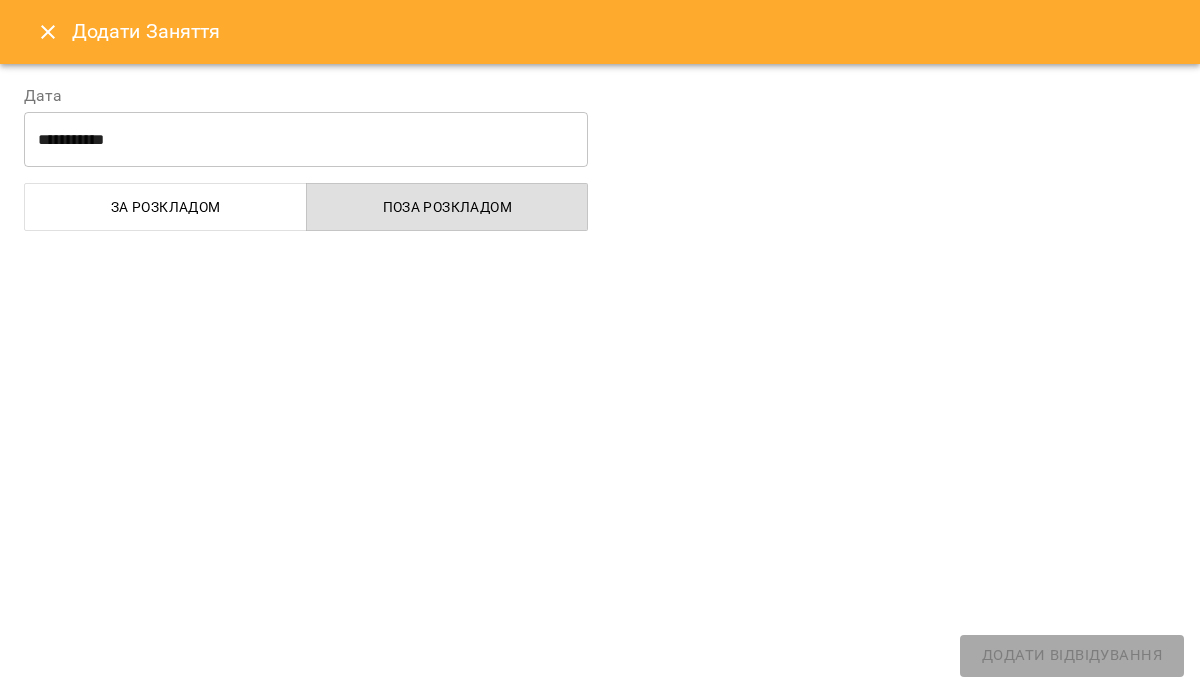 select 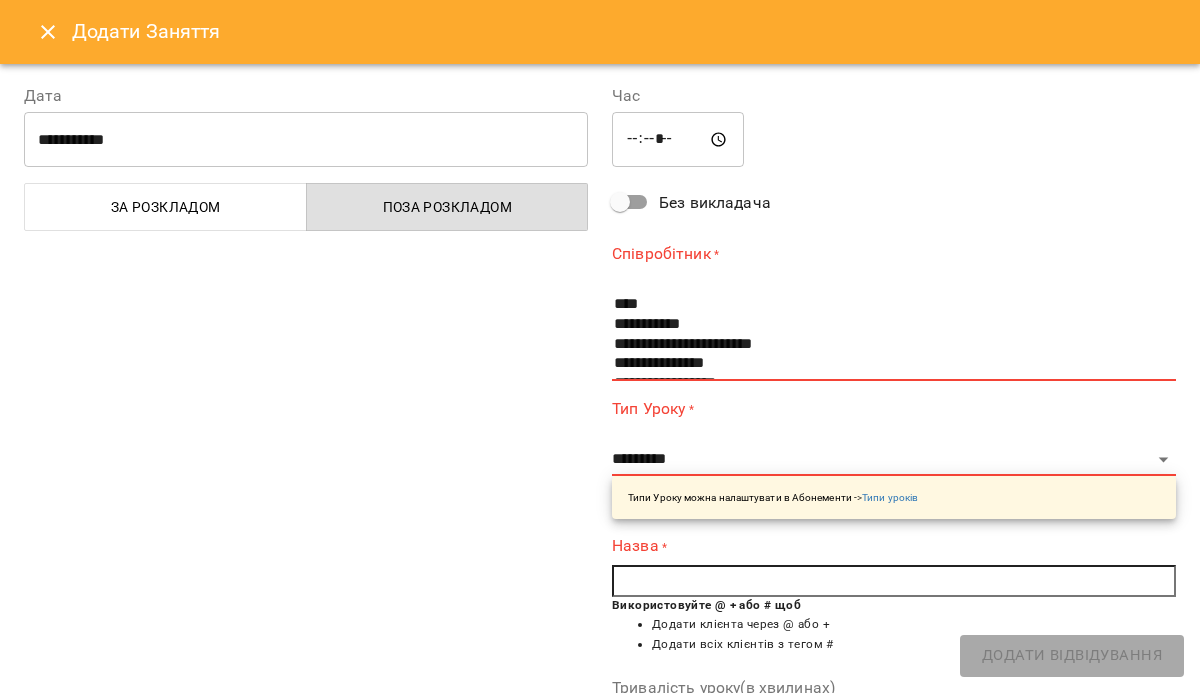 click on "Додати Заняття" at bounding box center (600, 32) 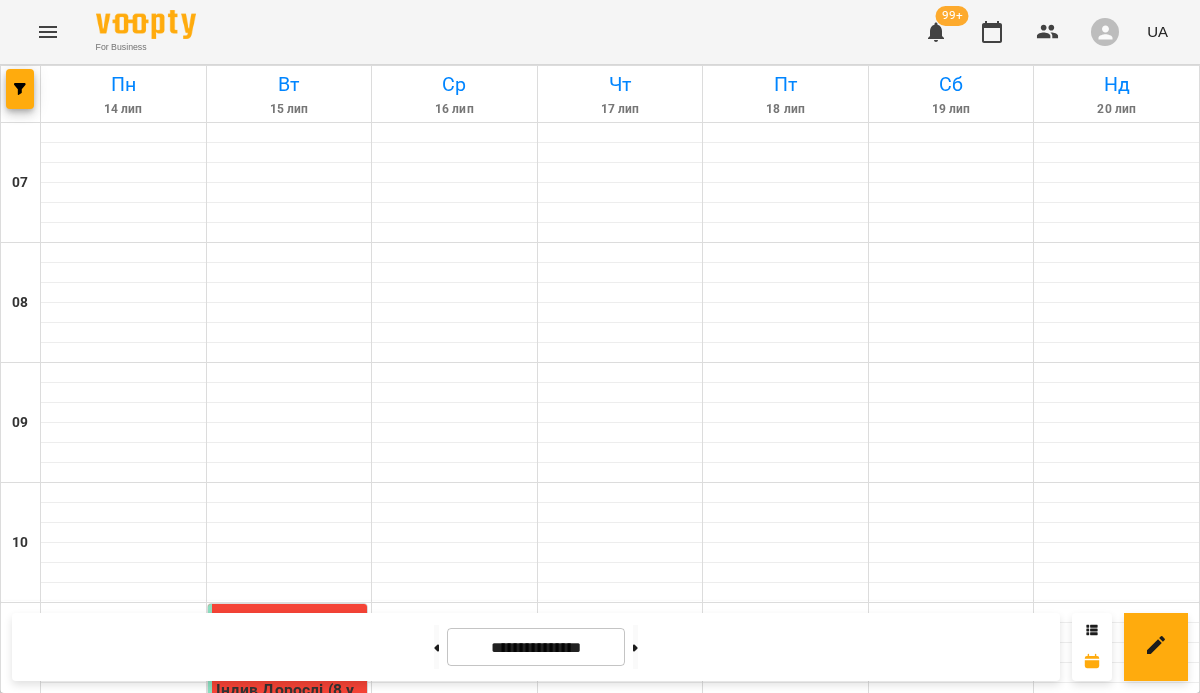 click on "[TIME] [FIRST] [LAST] [TYPE] [GROUP] ([NUMBER] [TYPE])" at bounding box center (288, 1253) 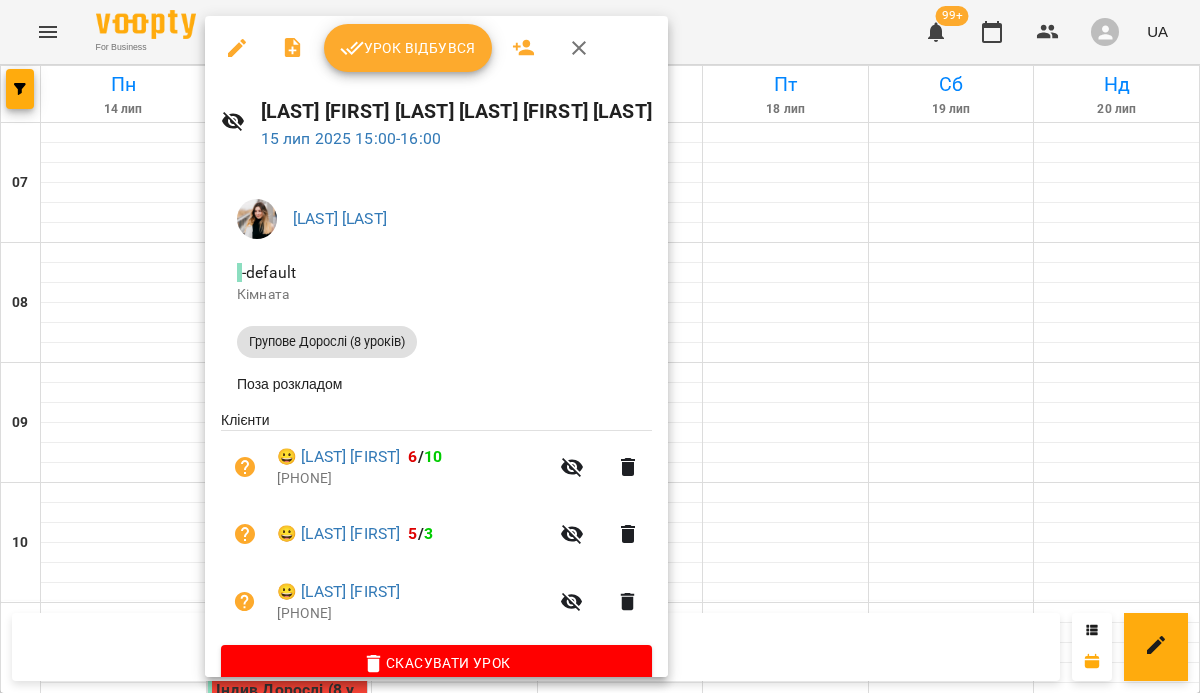 click at bounding box center (600, 346) 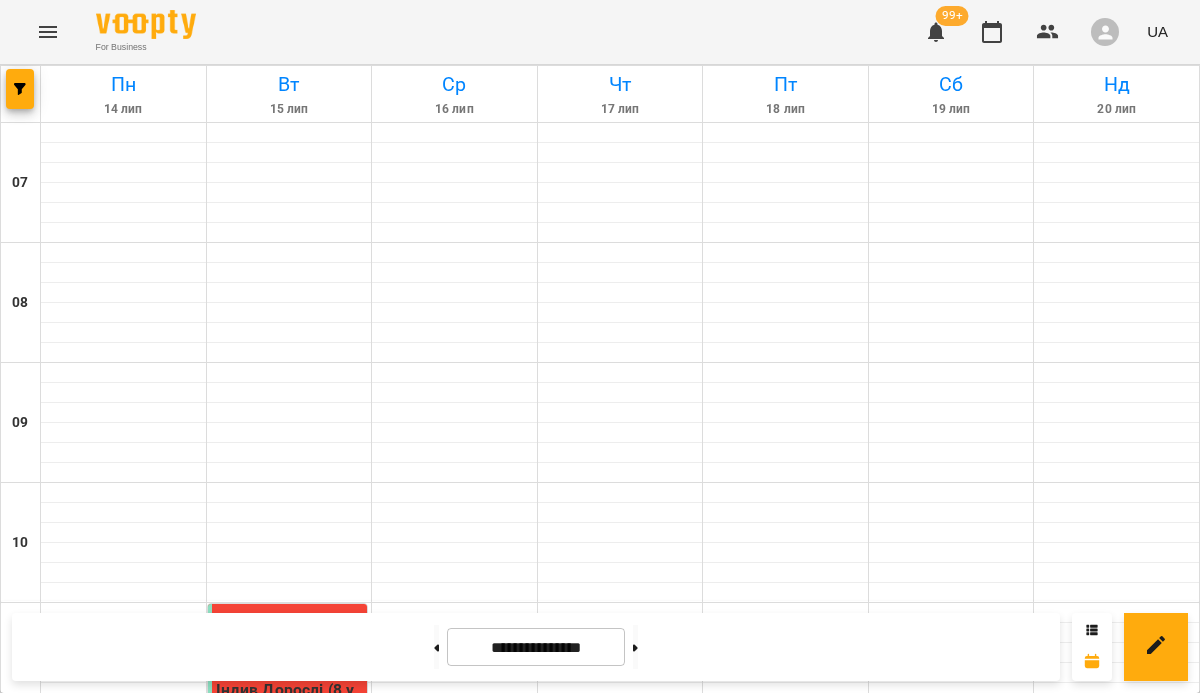 click at bounding box center (620, 1093) 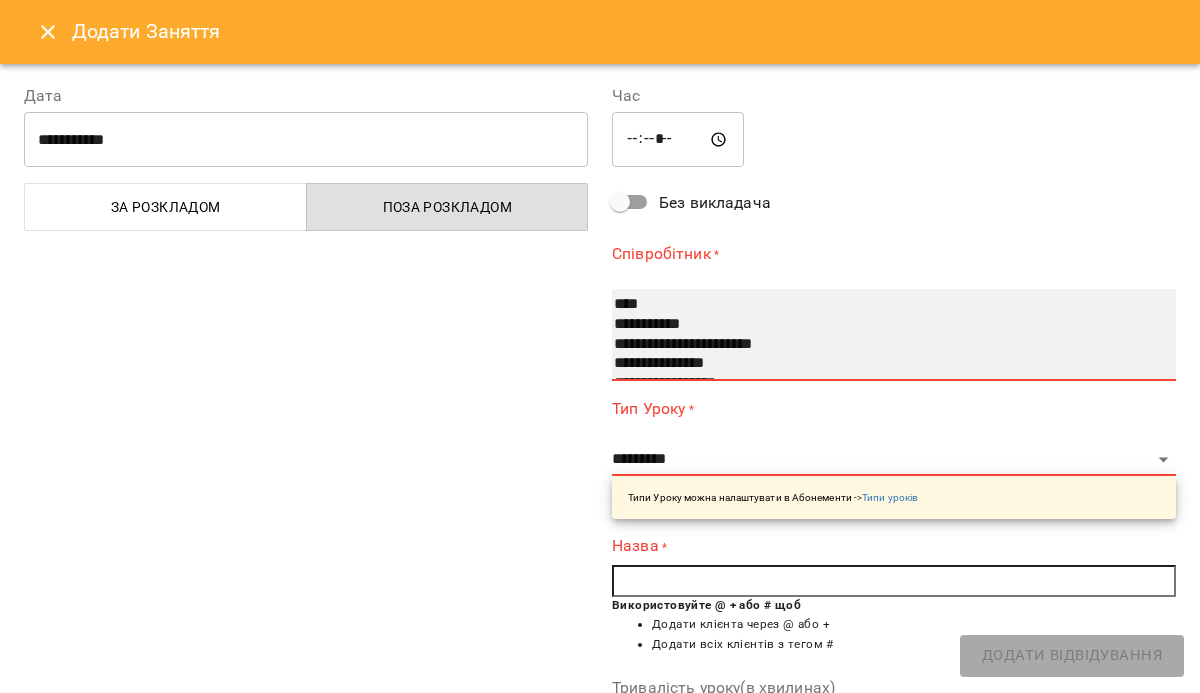 select on "**********" 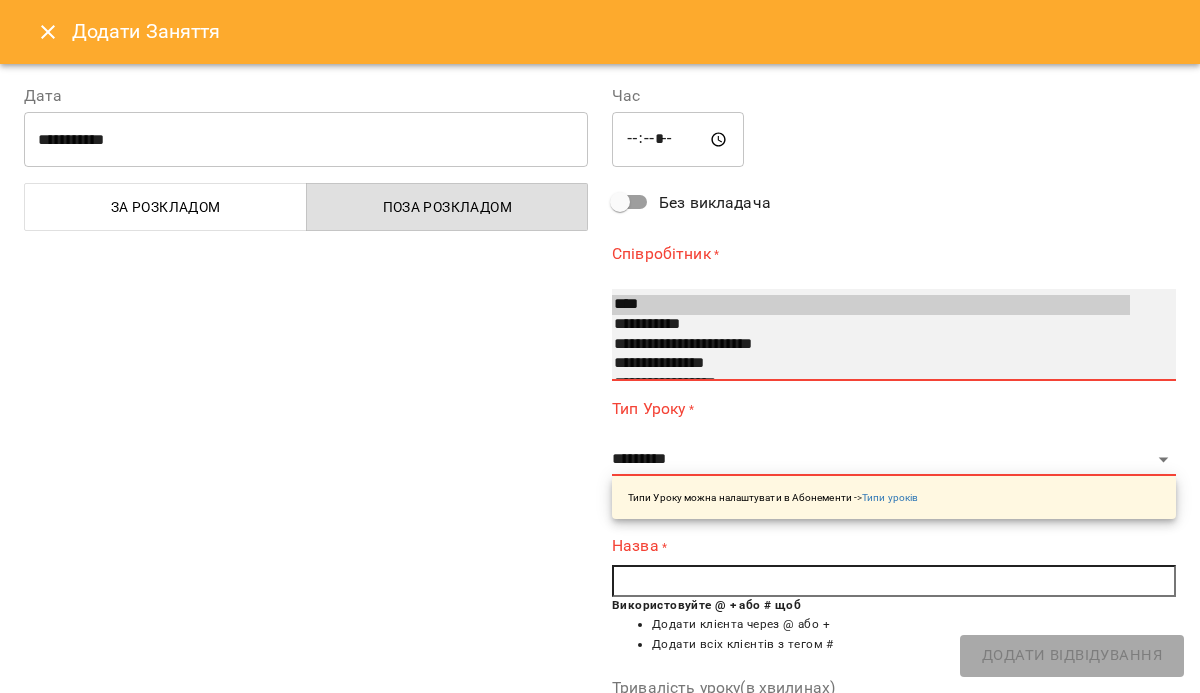 click on "**********" at bounding box center [871, 364] 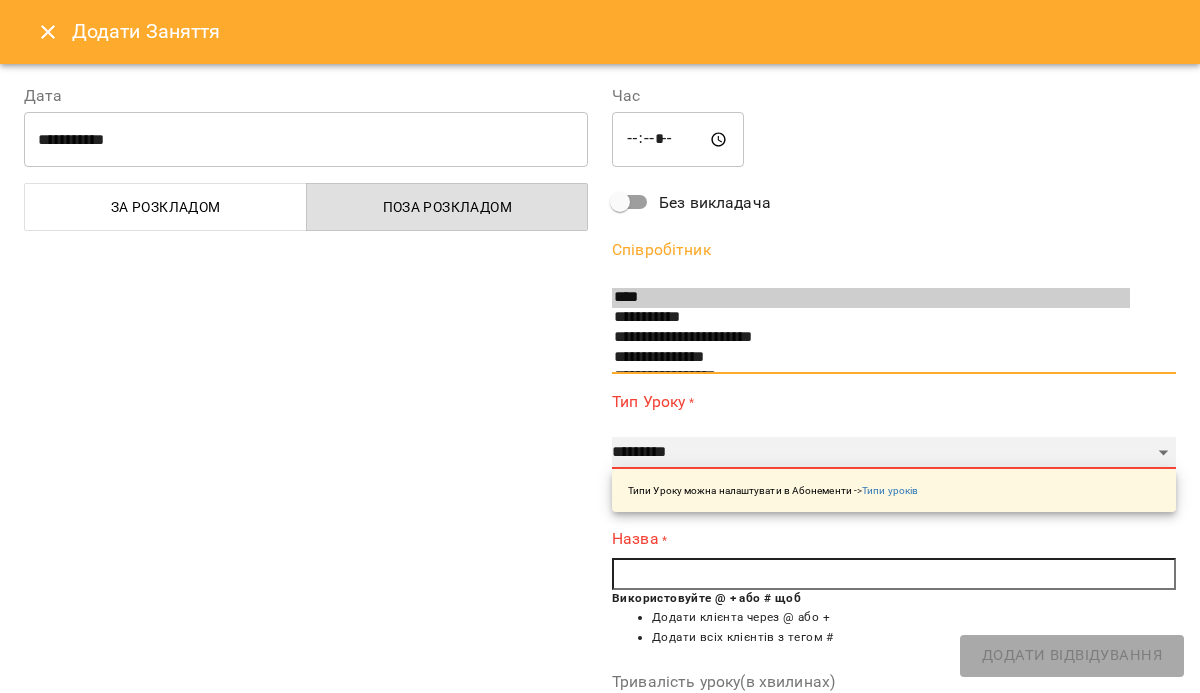 click on "**********" at bounding box center (894, 453) 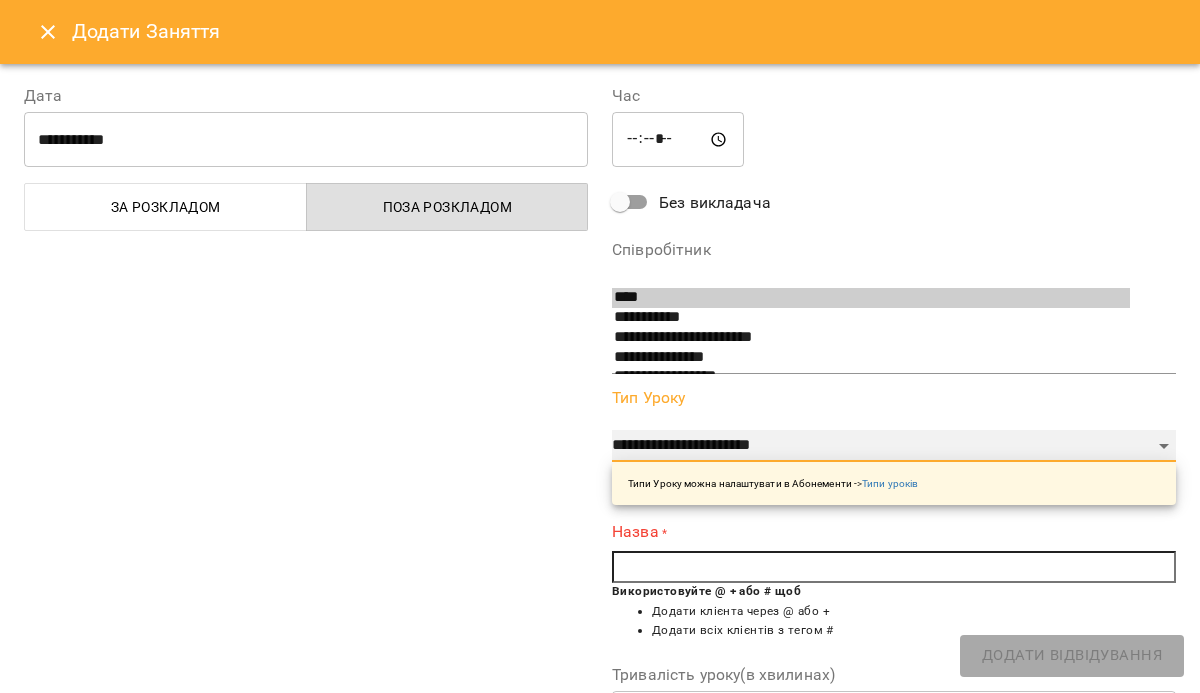 click on "**********" at bounding box center (894, 446) 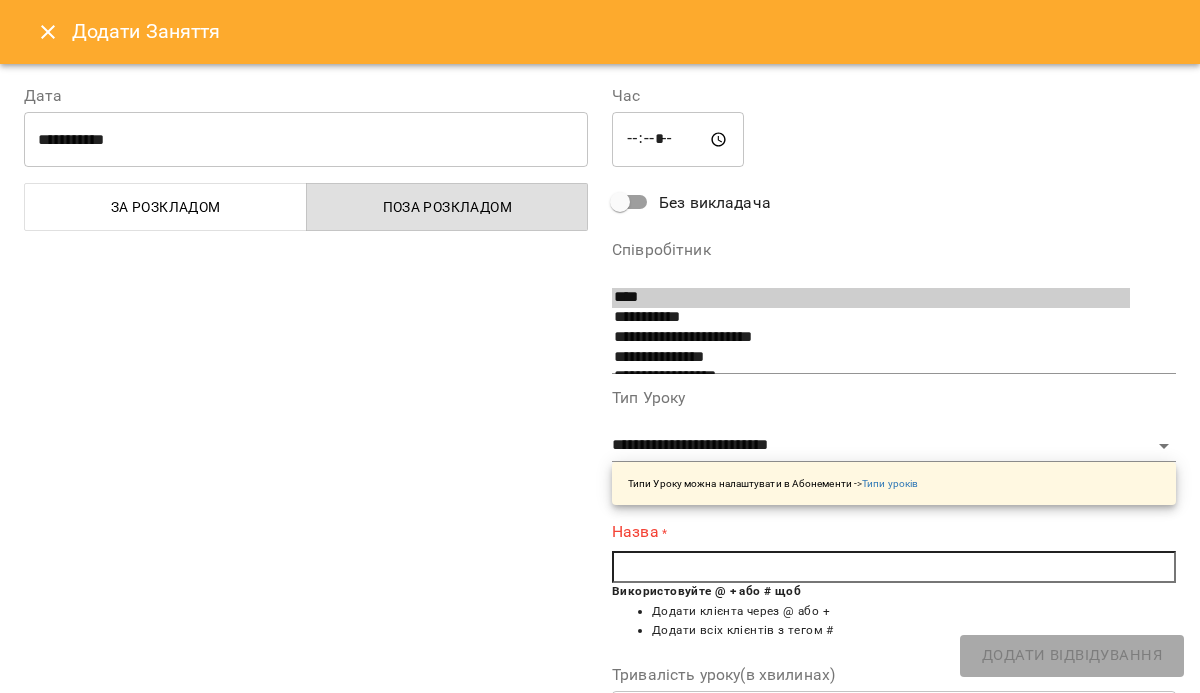 click at bounding box center [894, 567] 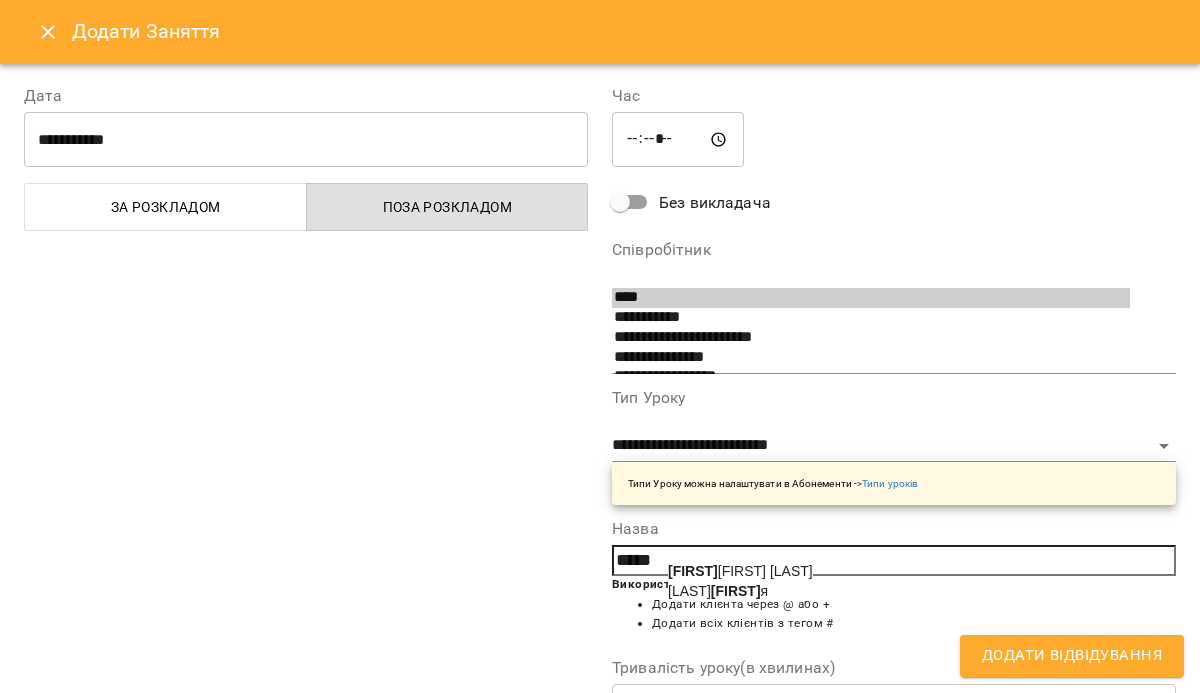 click on "[LAST] [FIRST] [LAST]" at bounding box center (718, 591) 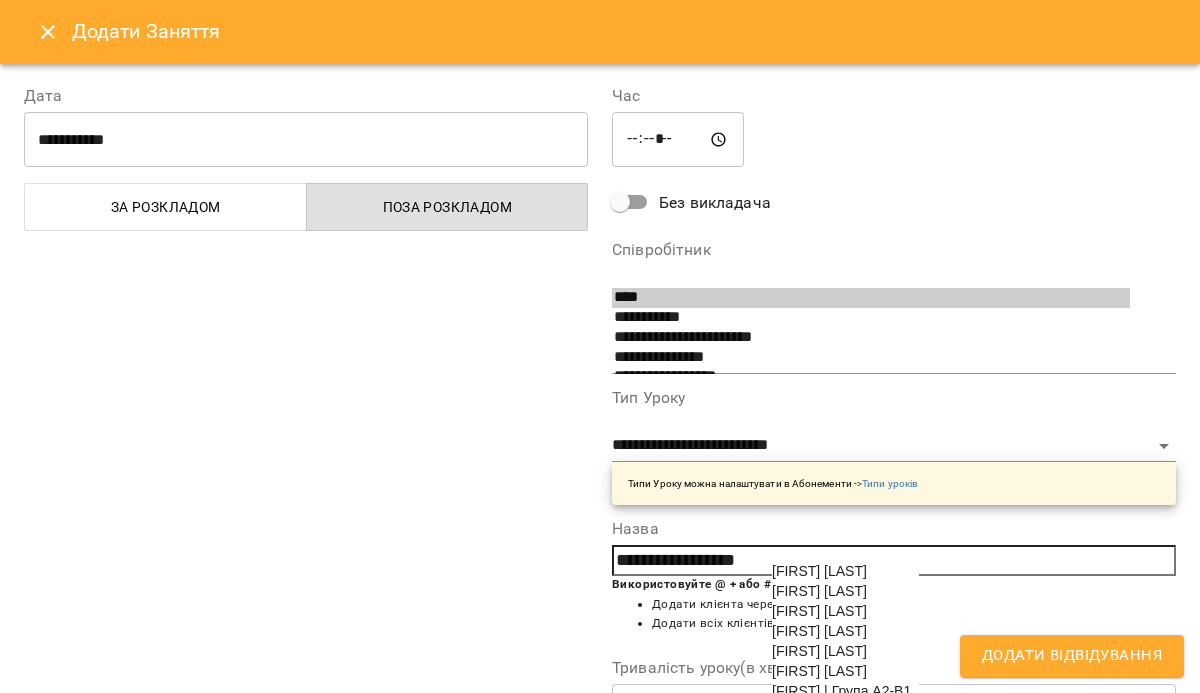 drag, startPoint x: 768, startPoint y: 557, endPoint x: 756, endPoint y: 557, distance: 12 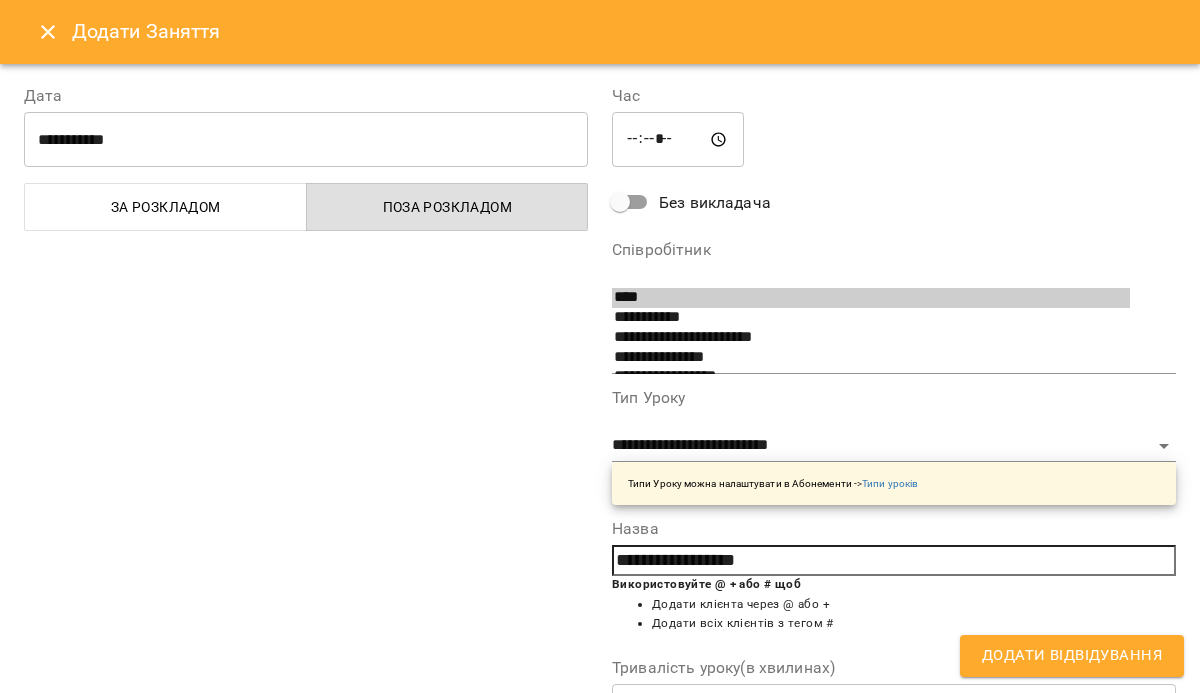 click on "**********" at bounding box center (894, 561) 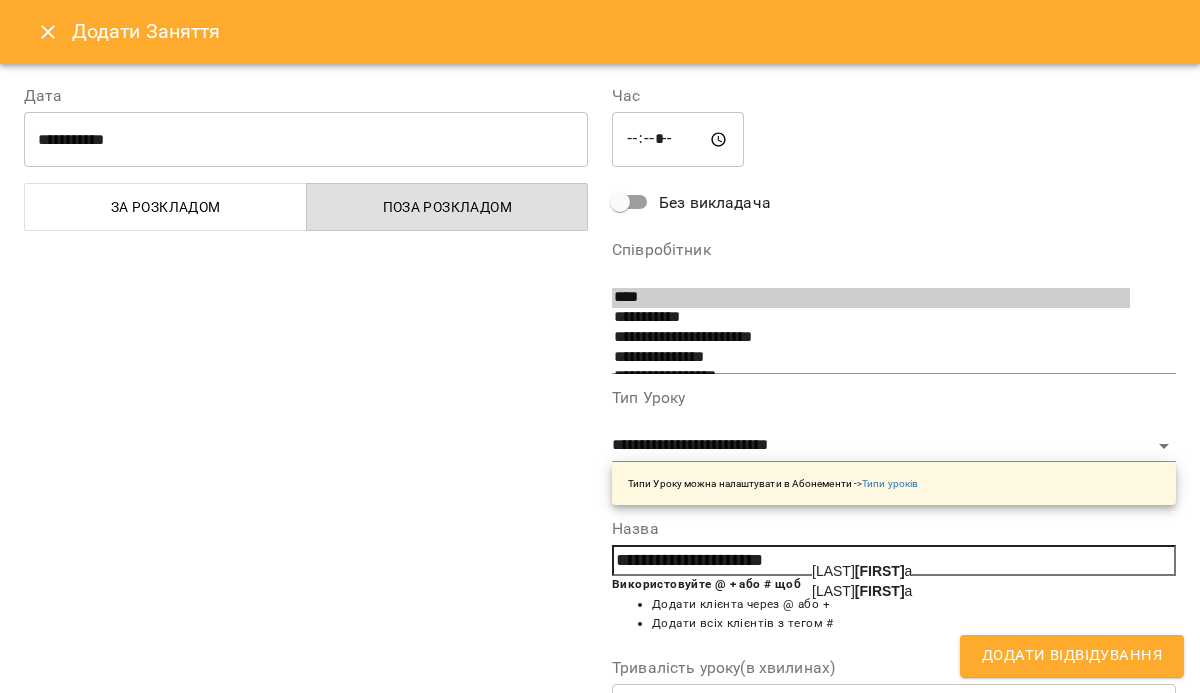 click on "[LAST] [FIRST] [FIRST]" at bounding box center (862, 591) 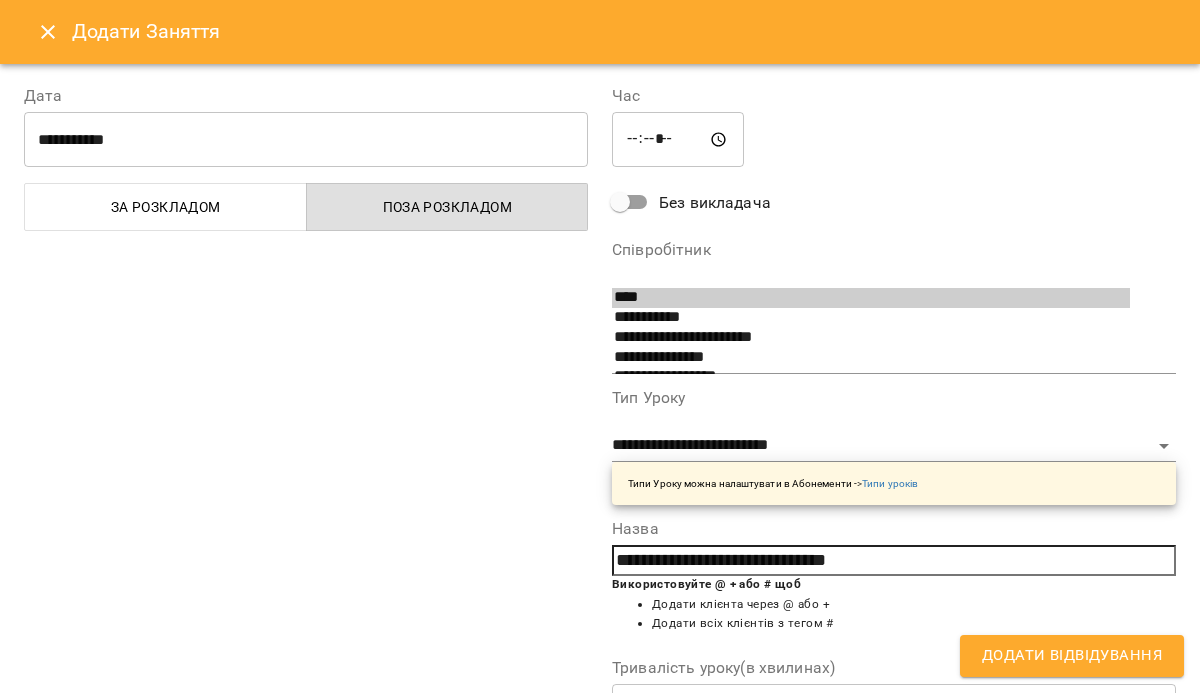 paste on "**" 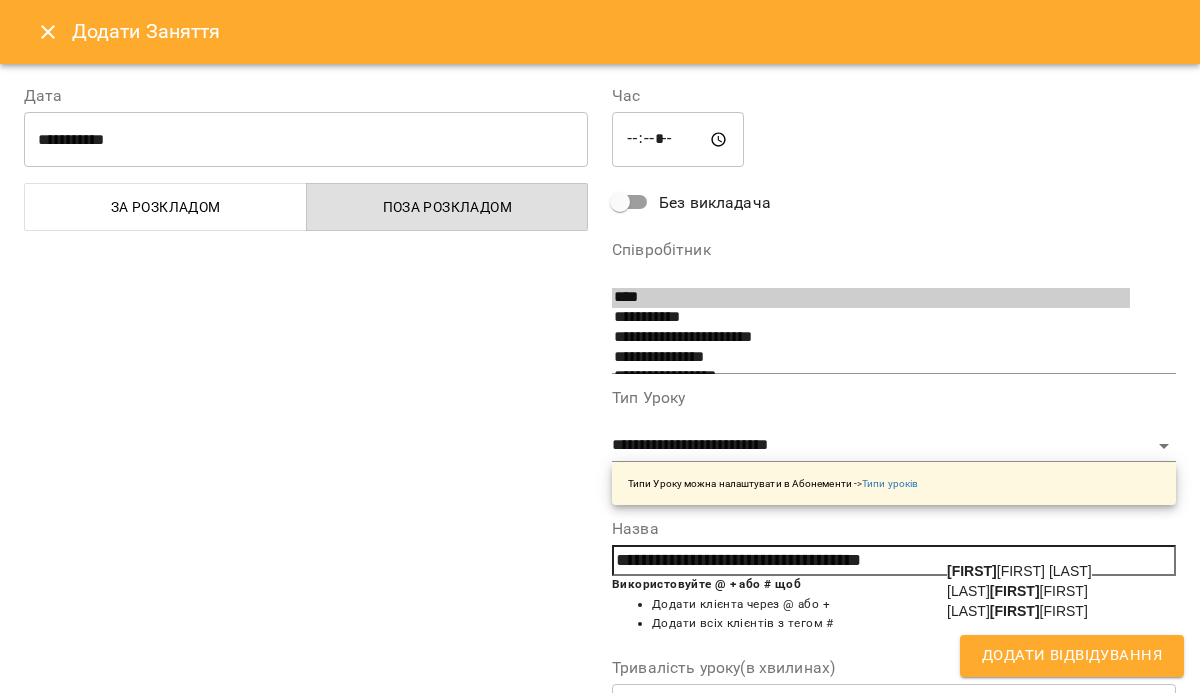 click on "[LAST] [FIRST] [FIRST]" at bounding box center [1017, 611] 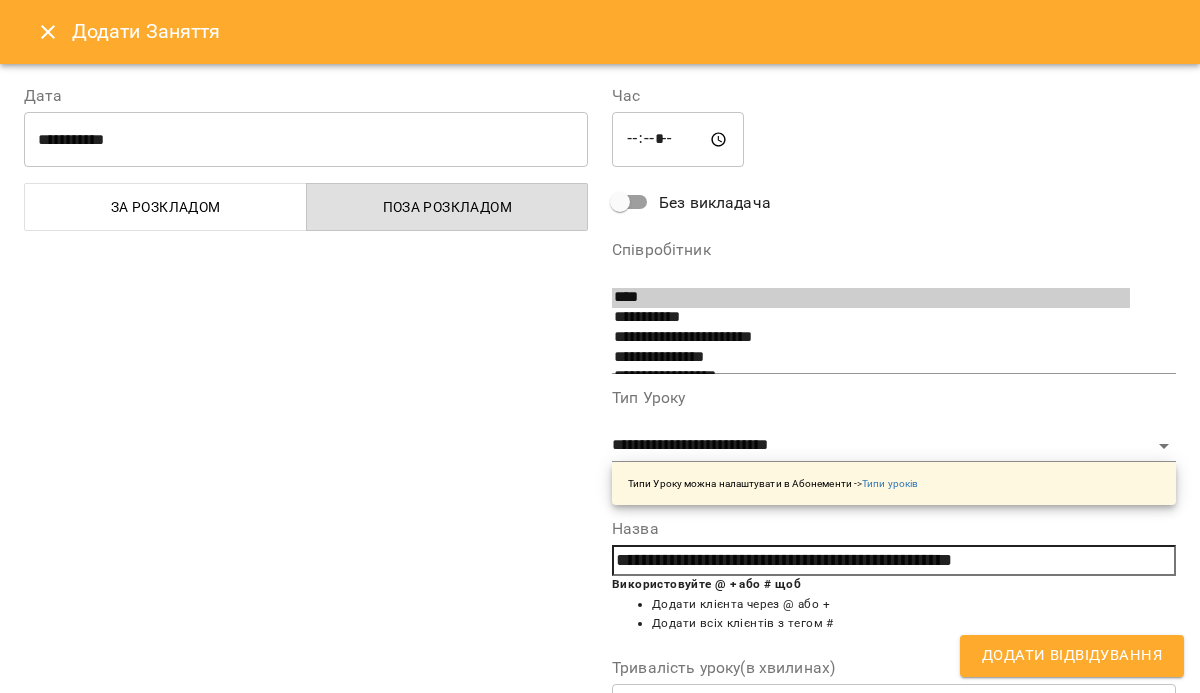 paste on "**" 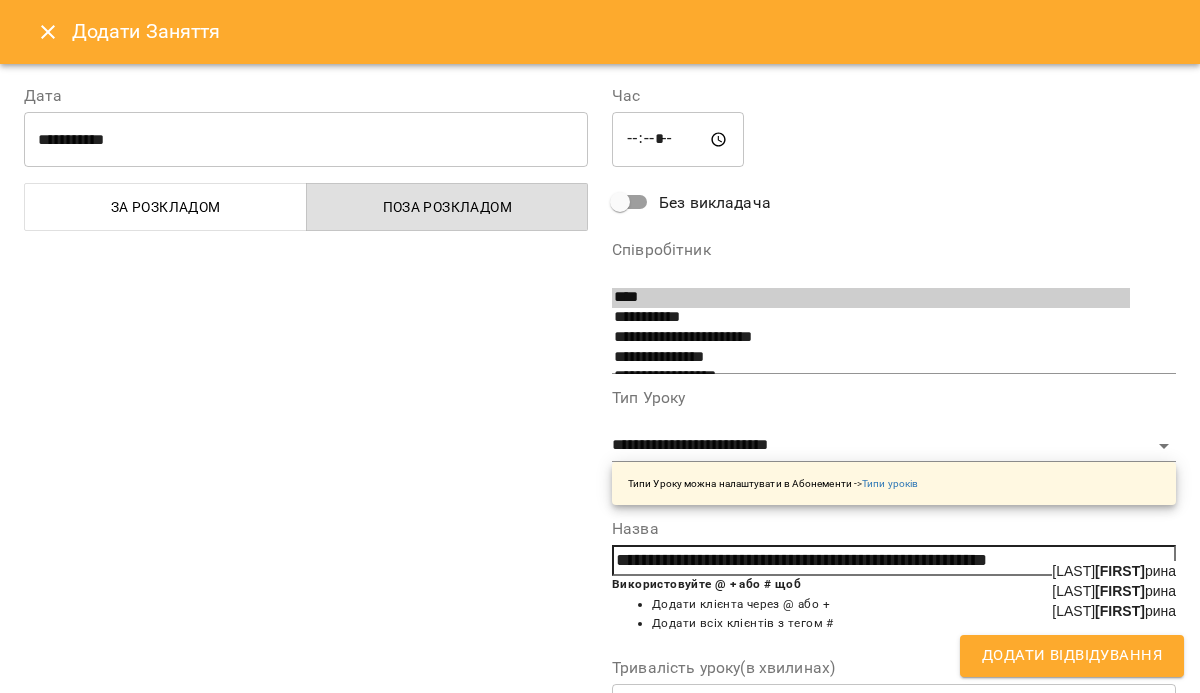 click on "[FIRST]" at bounding box center [1120, 571] 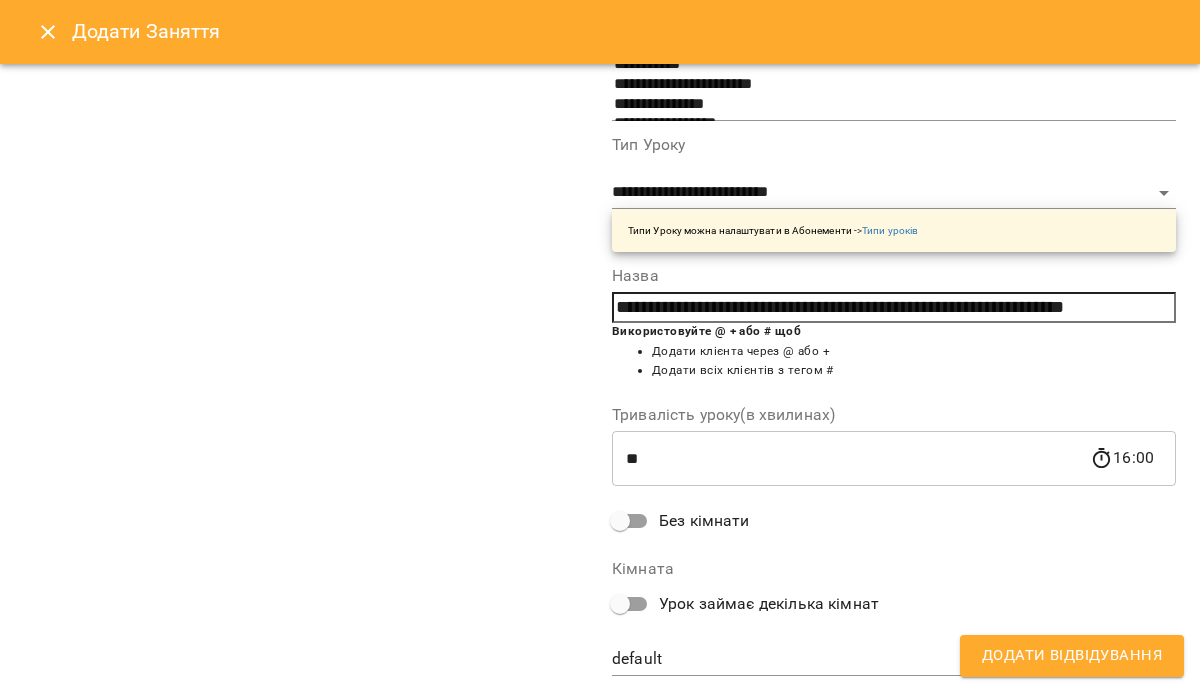 scroll, scrollTop: 303, scrollLeft: 0, axis: vertical 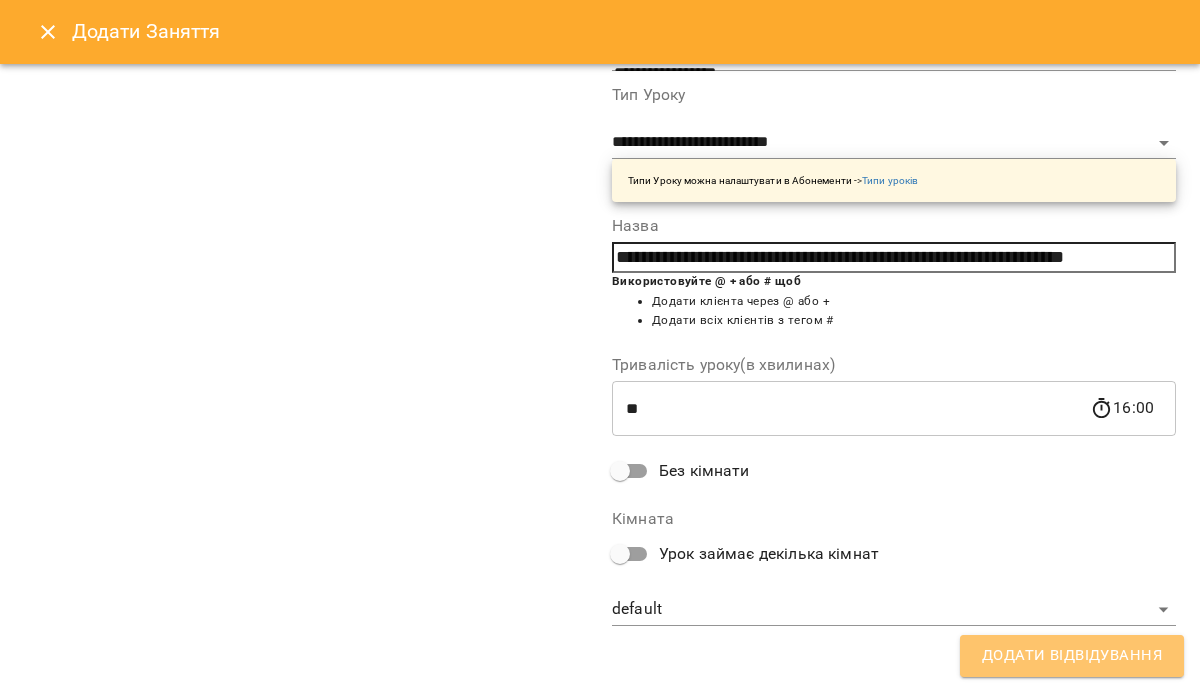 click on "Додати Відвідування" at bounding box center [1072, 656] 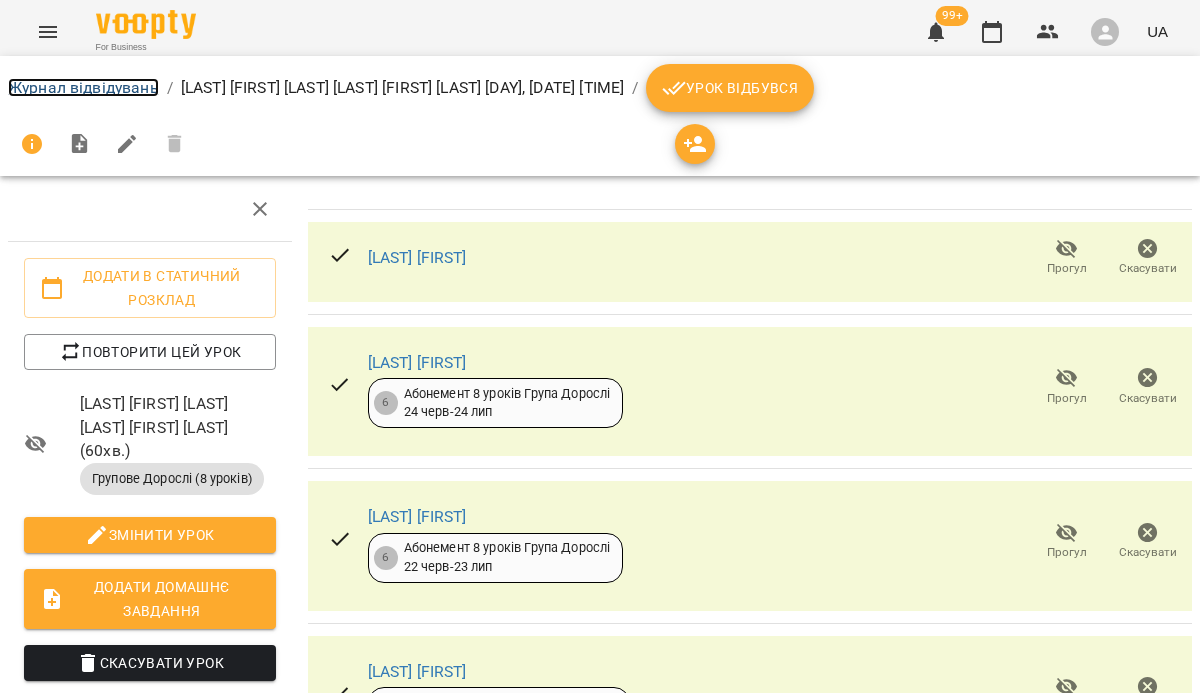 click on "Журнал відвідувань" at bounding box center (83, 87) 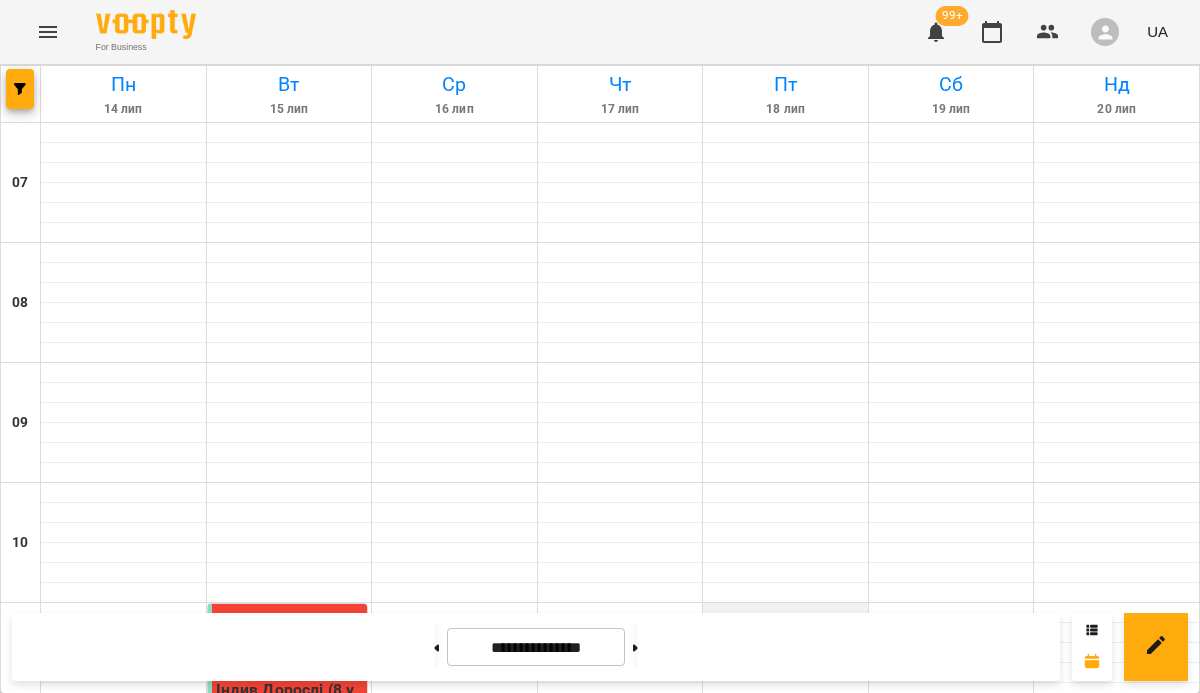 scroll, scrollTop: 353, scrollLeft: 0, axis: vertical 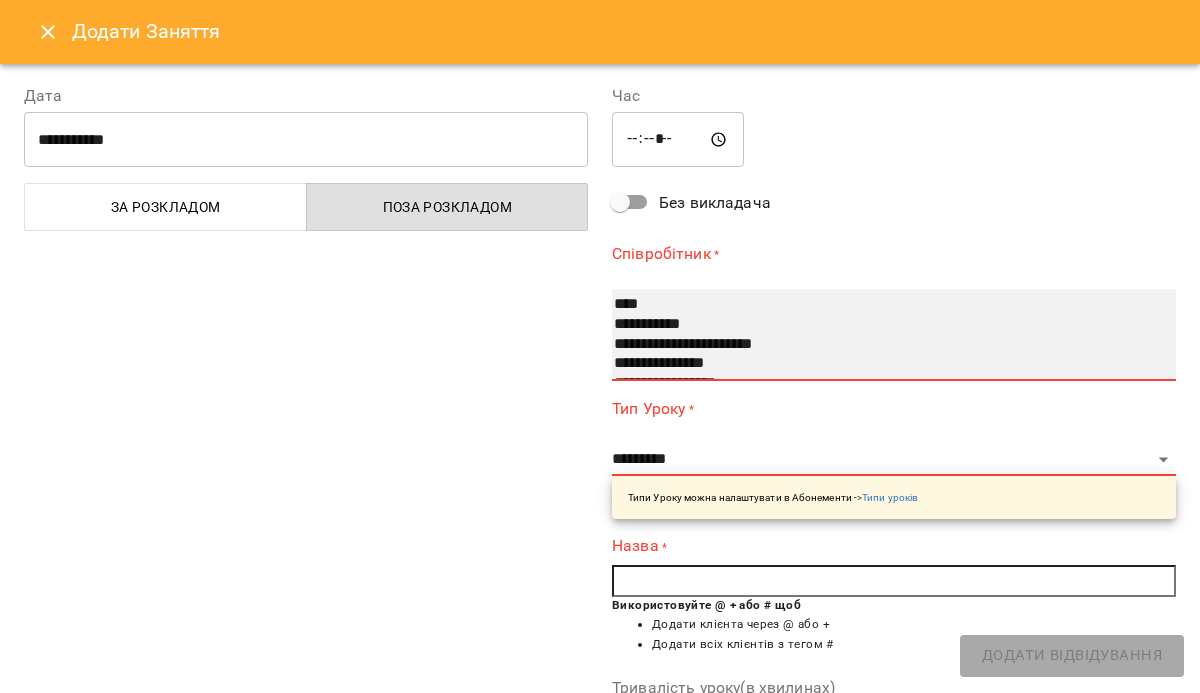select on "**********" 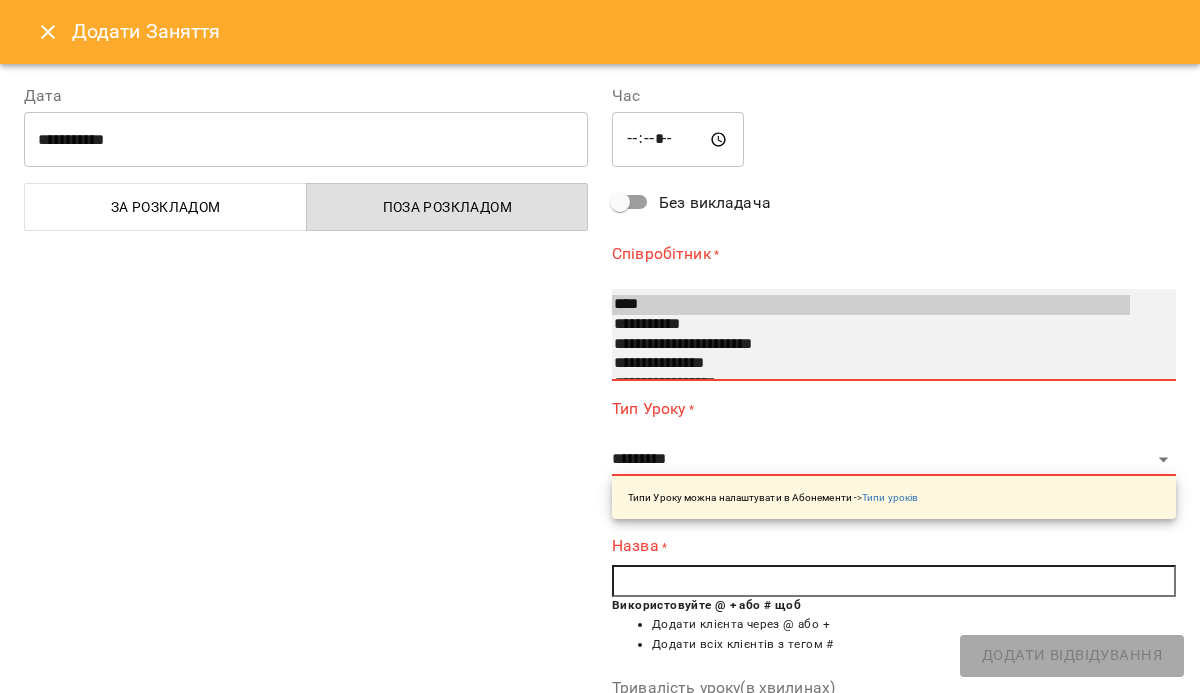 click on "**********" at bounding box center [871, 364] 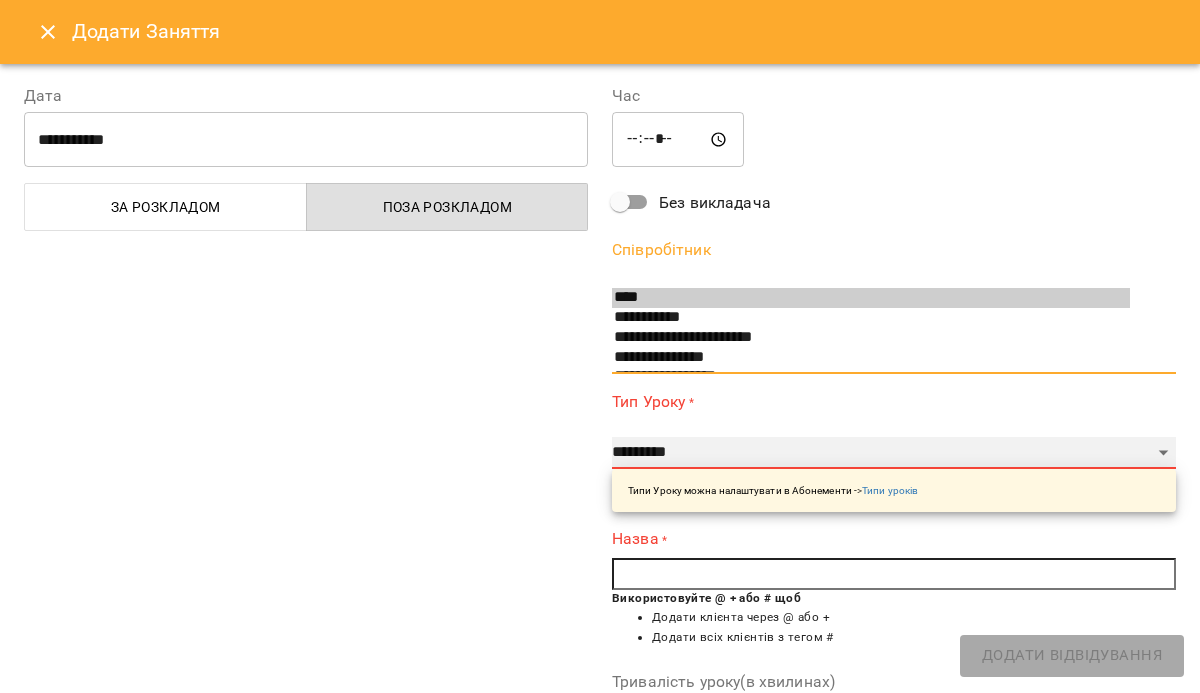 click on "**********" at bounding box center [894, 453] 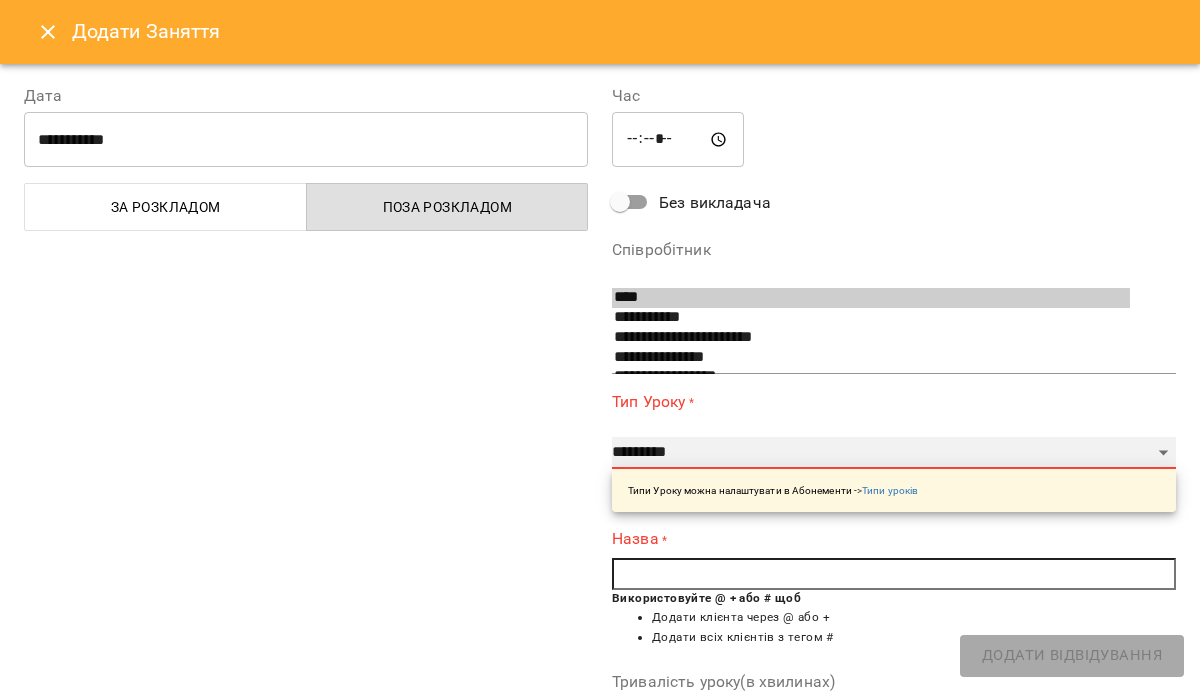 select on "**********" 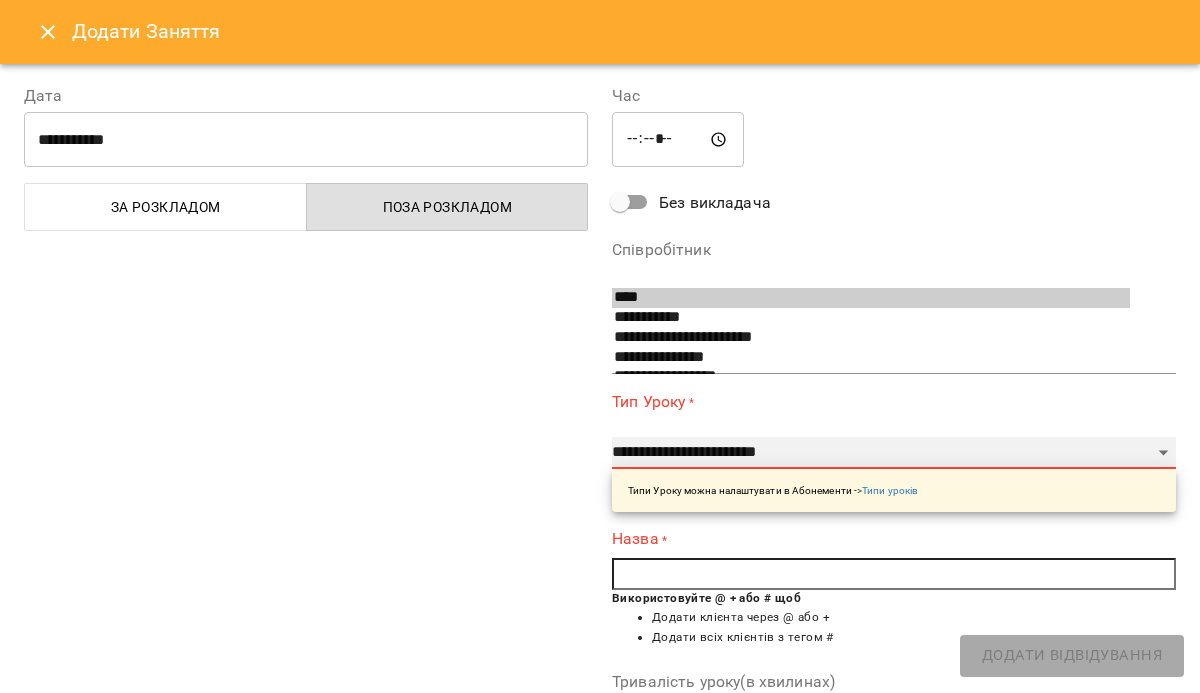 type on "**" 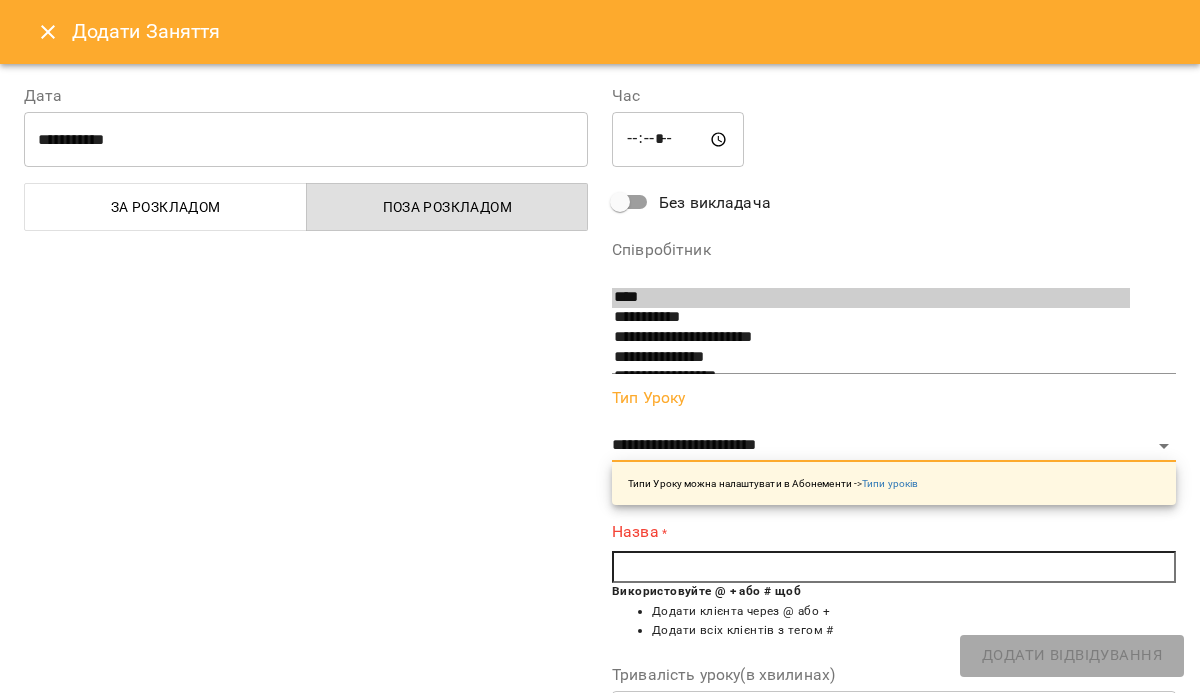 click at bounding box center [894, 567] 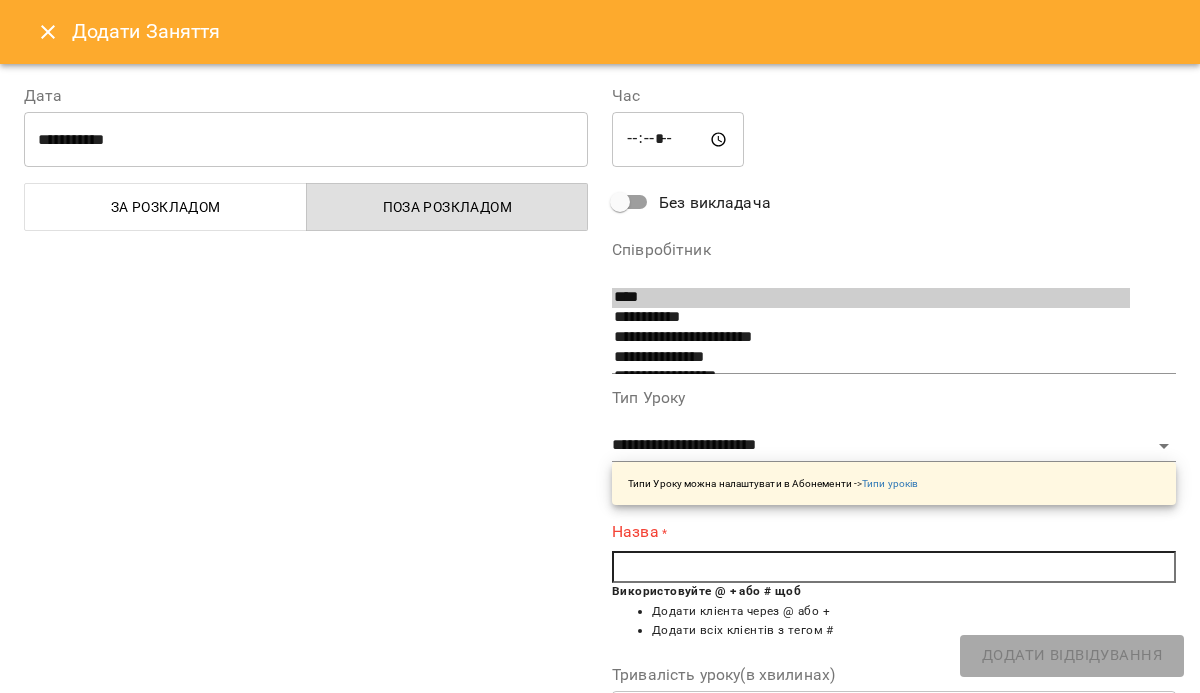 paste on "*" 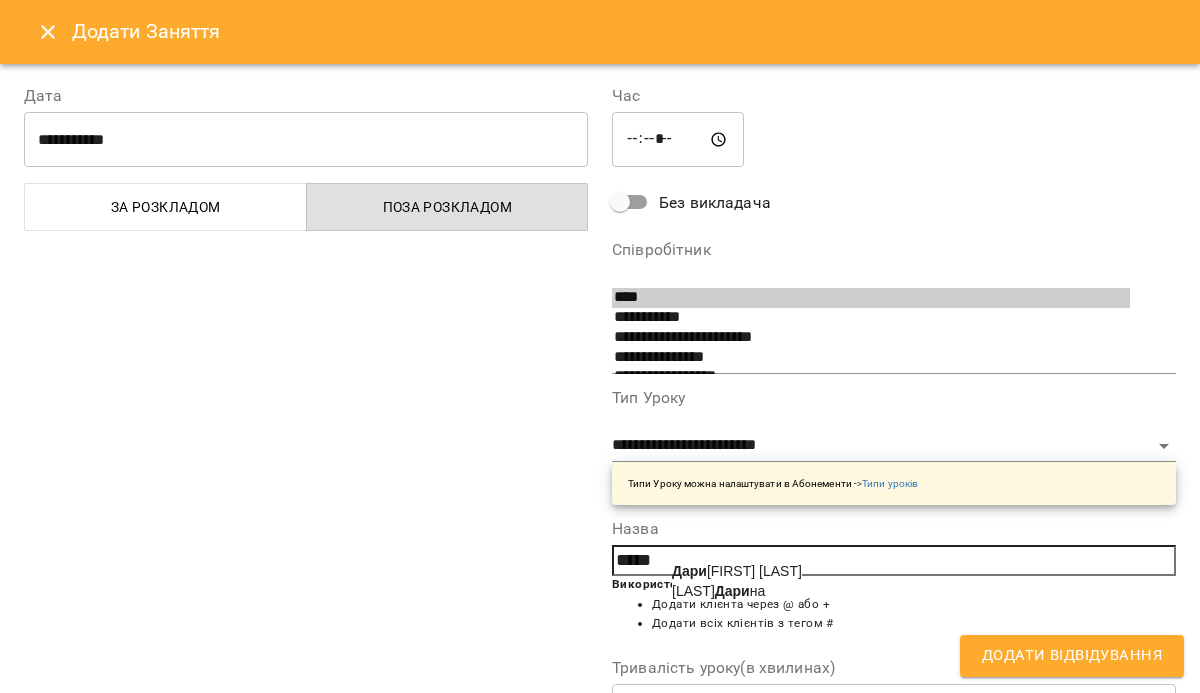 click on "Дари" 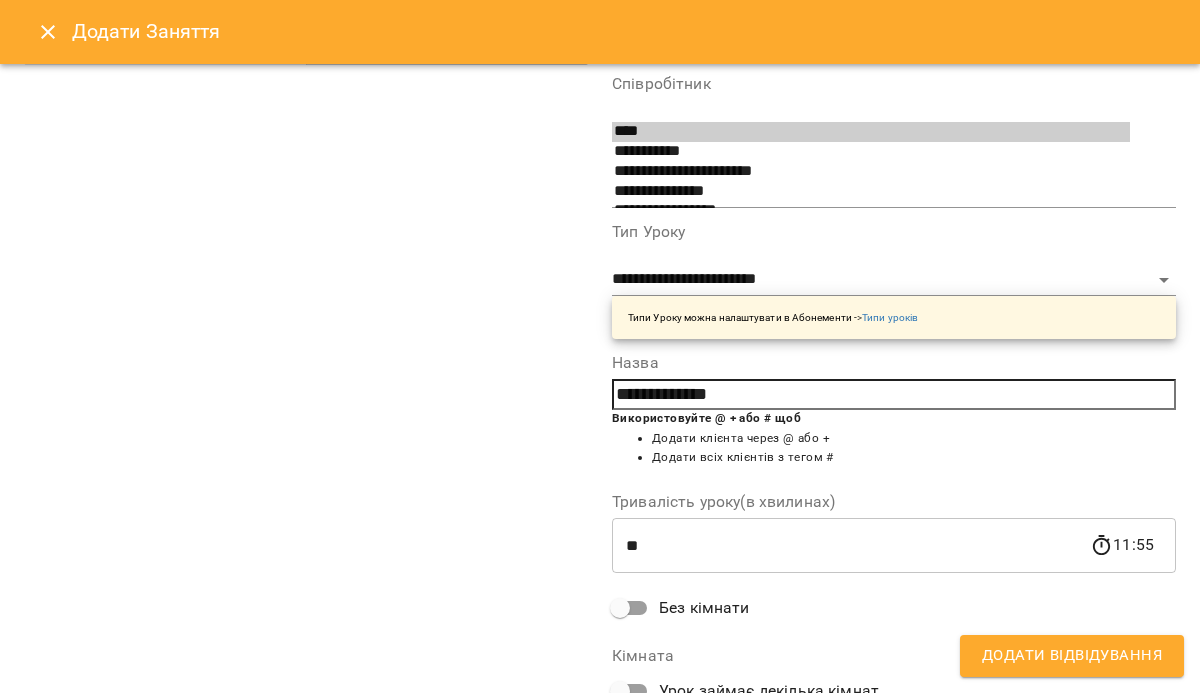 scroll, scrollTop: 303, scrollLeft: 0, axis: vertical 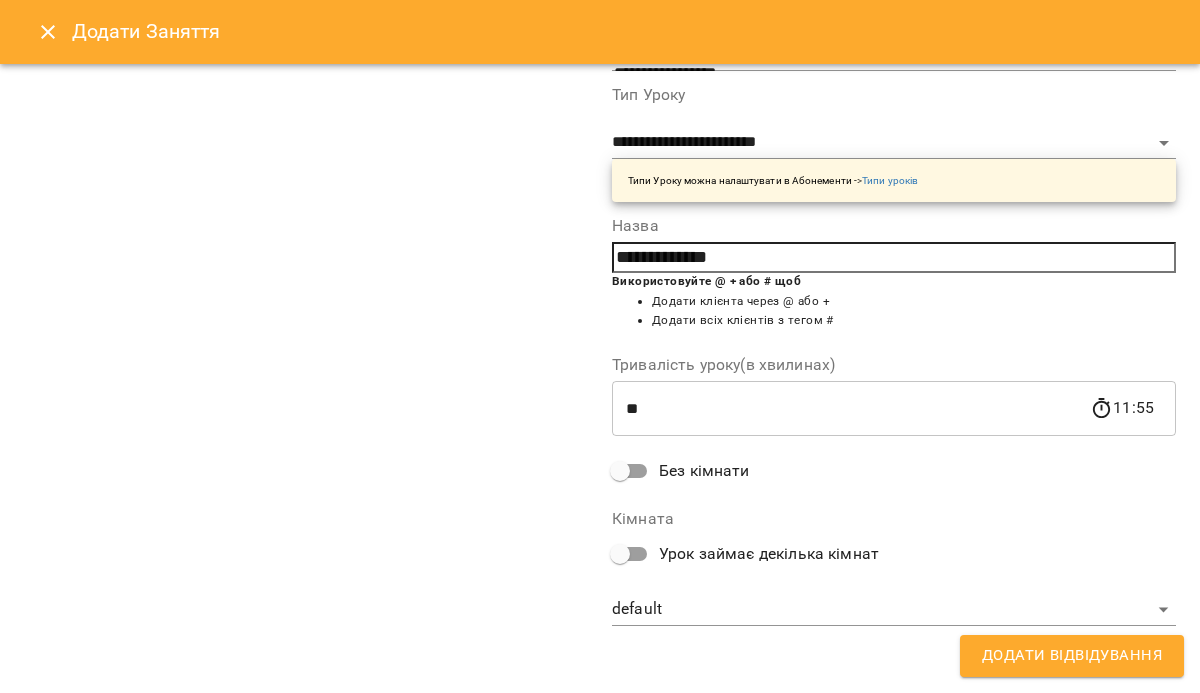 click on "Додати Відвідування" at bounding box center [1072, 656] 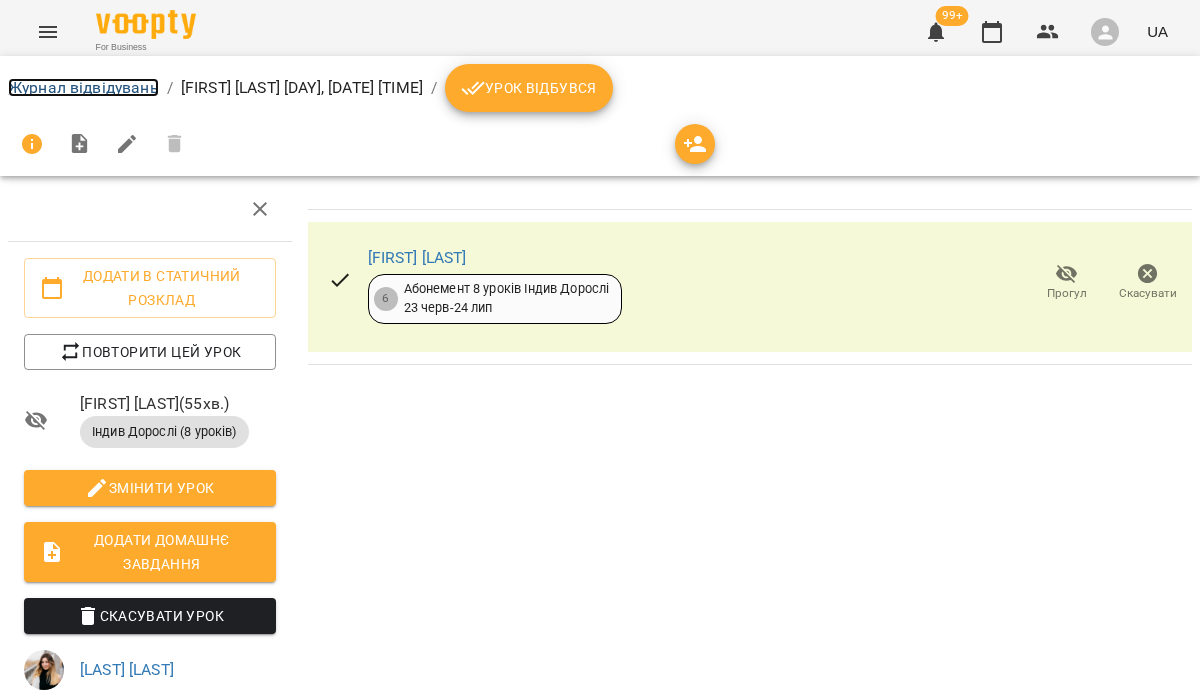 click on "Журнал відвідувань" at bounding box center [83, 87] 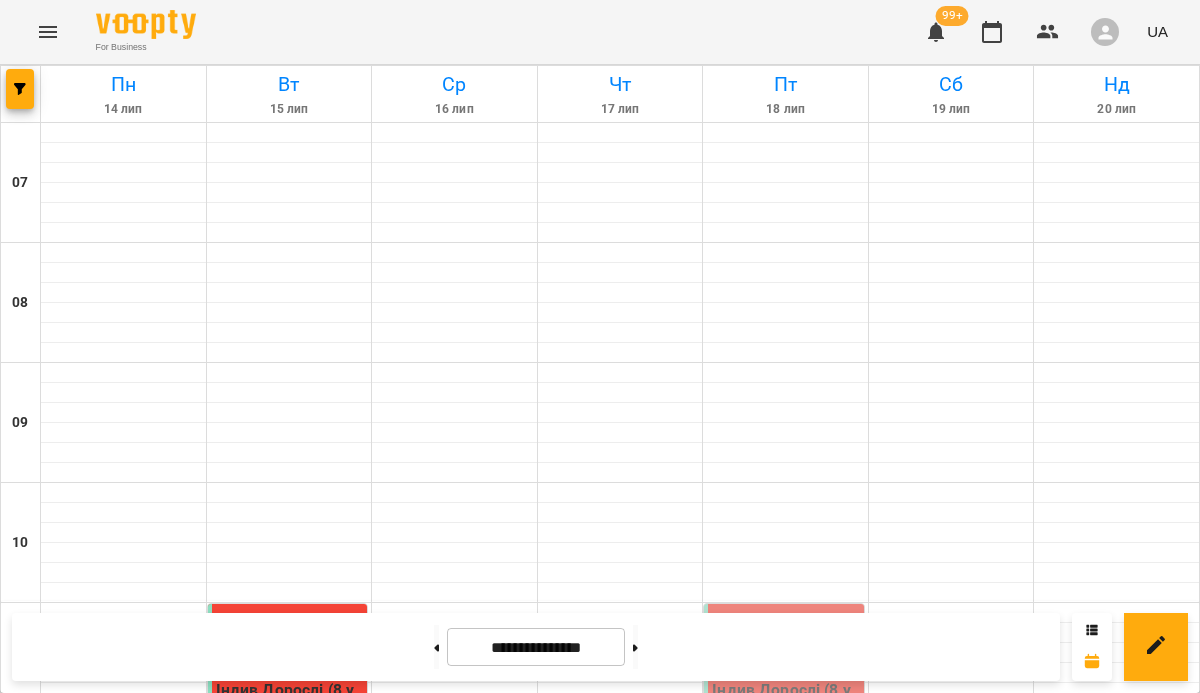 scroll, scrollTop: 360, scrollLeft: 0, axis: vertical 